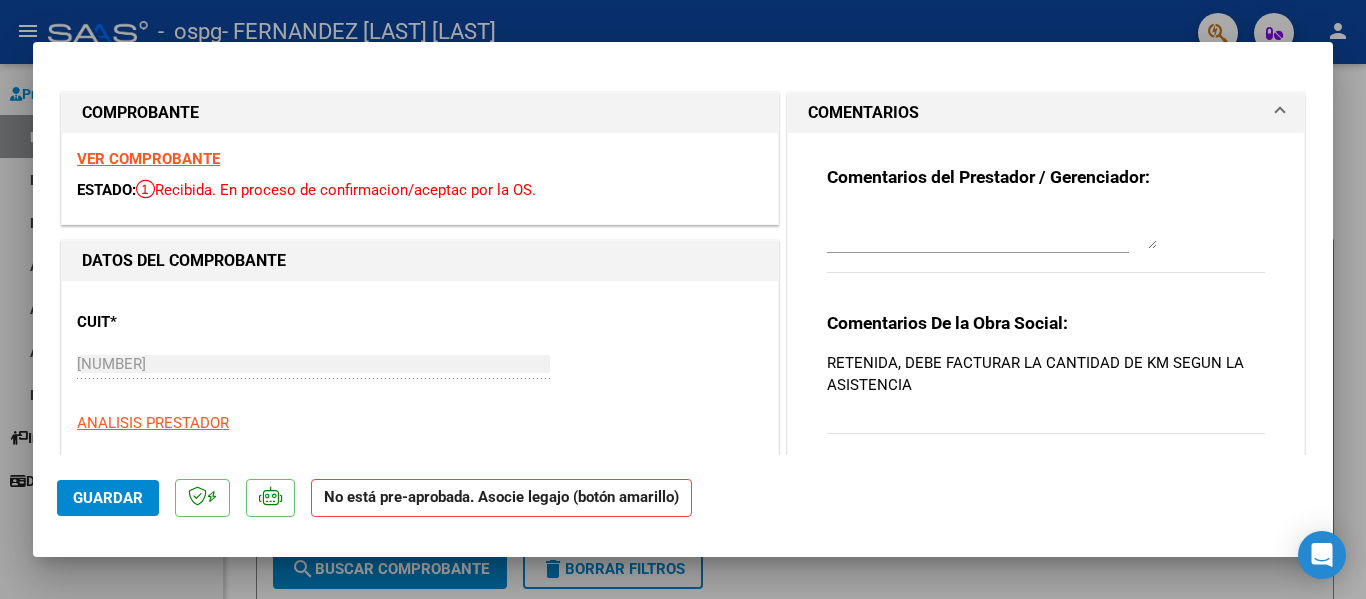 scroll, scrollTop: 0, scrollLeft: 0, axis: both 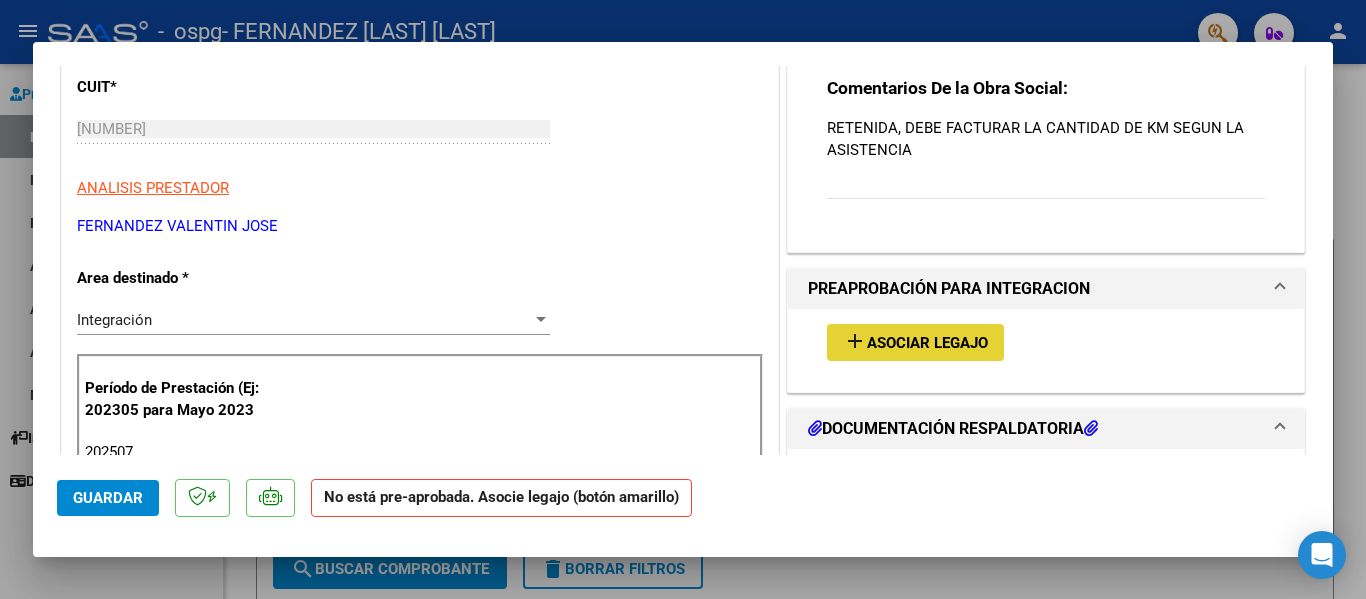 click on "Asociar Legajo" at bounding box center [927, 343] 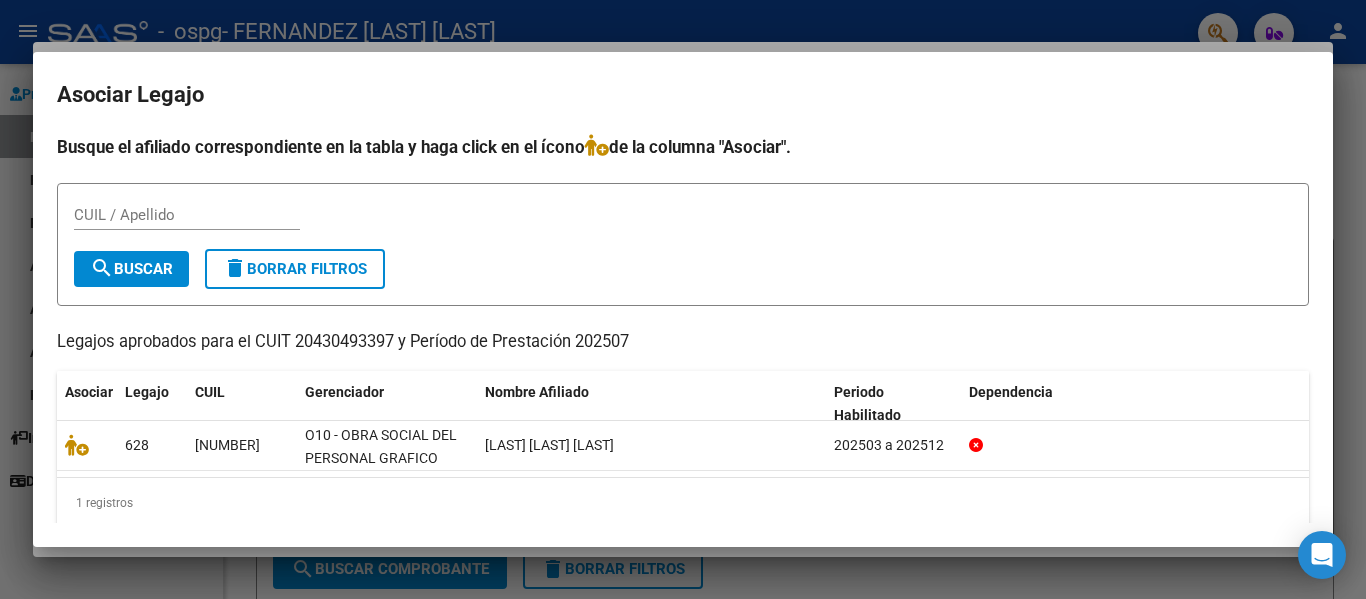drag, startPoint x: 1222, startPoint y: 546, endPoint x: 1194, endPoint y: 527, distance: 33.83785 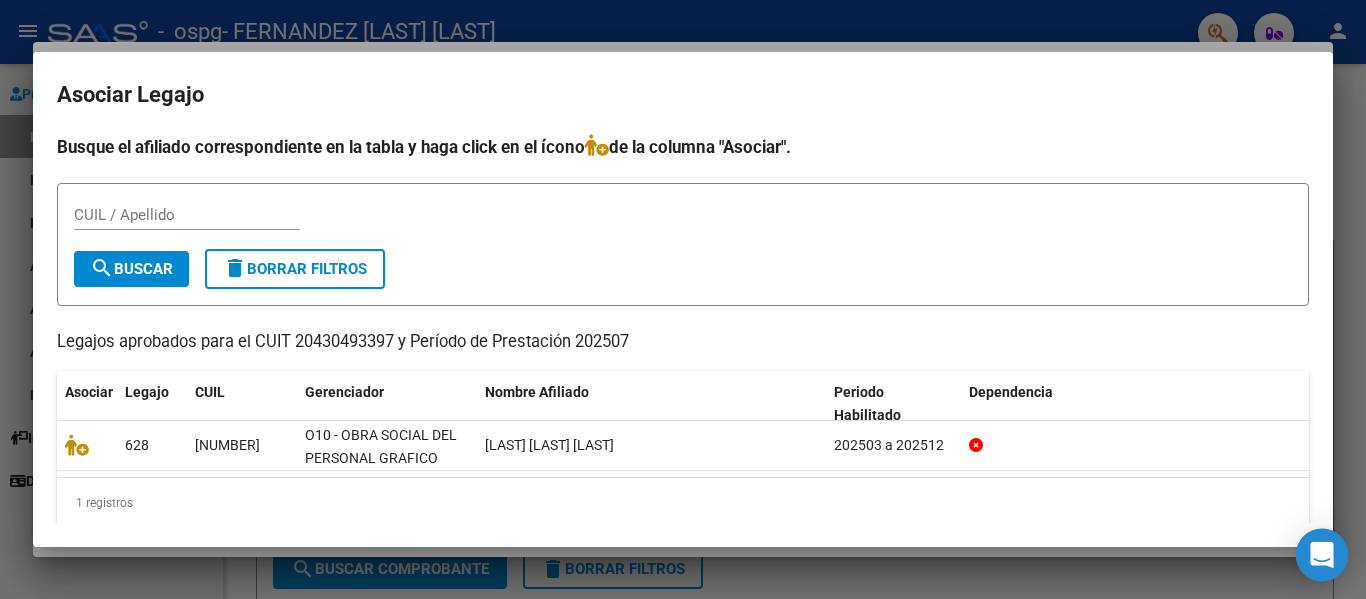 click 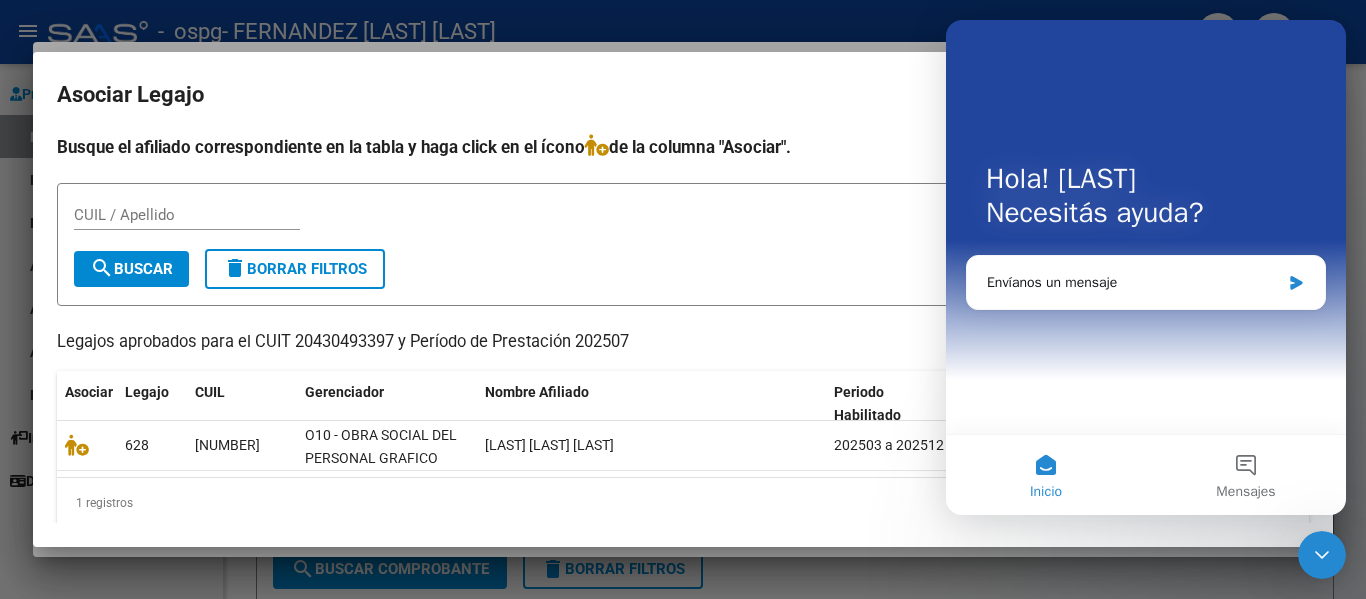 scroll, scrollTop: 0, scrollLeft: 0, axis: both 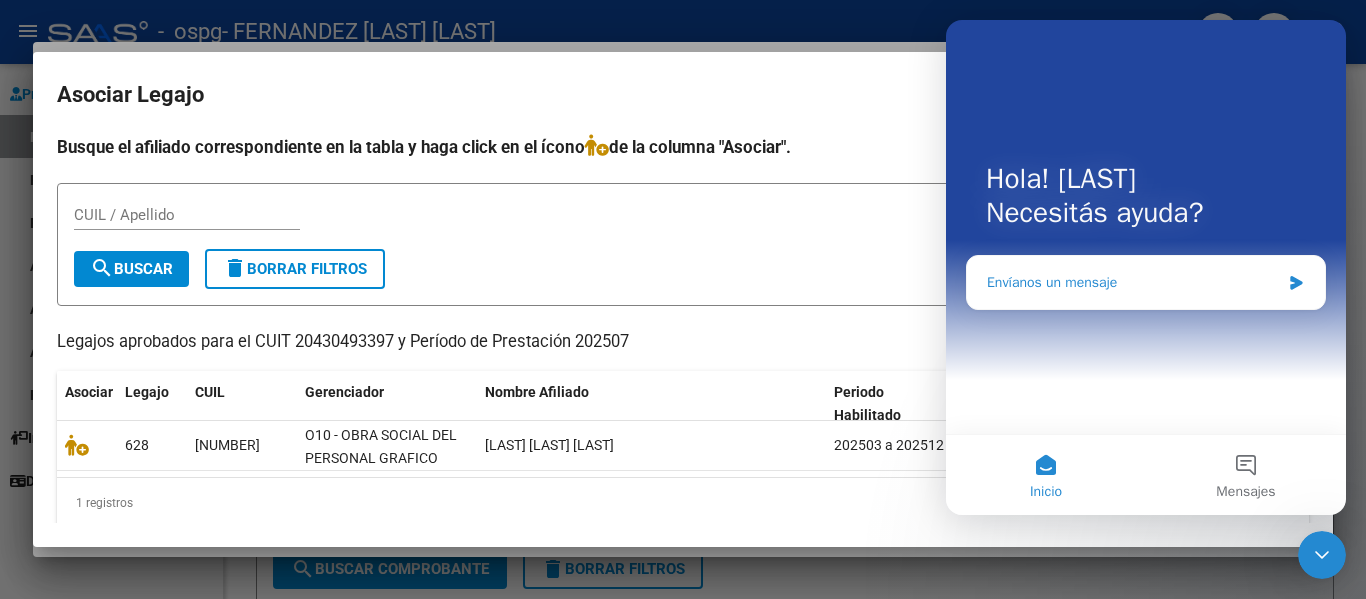 click on "Envíanos un mensaje" at bounding box center (1133, 282) 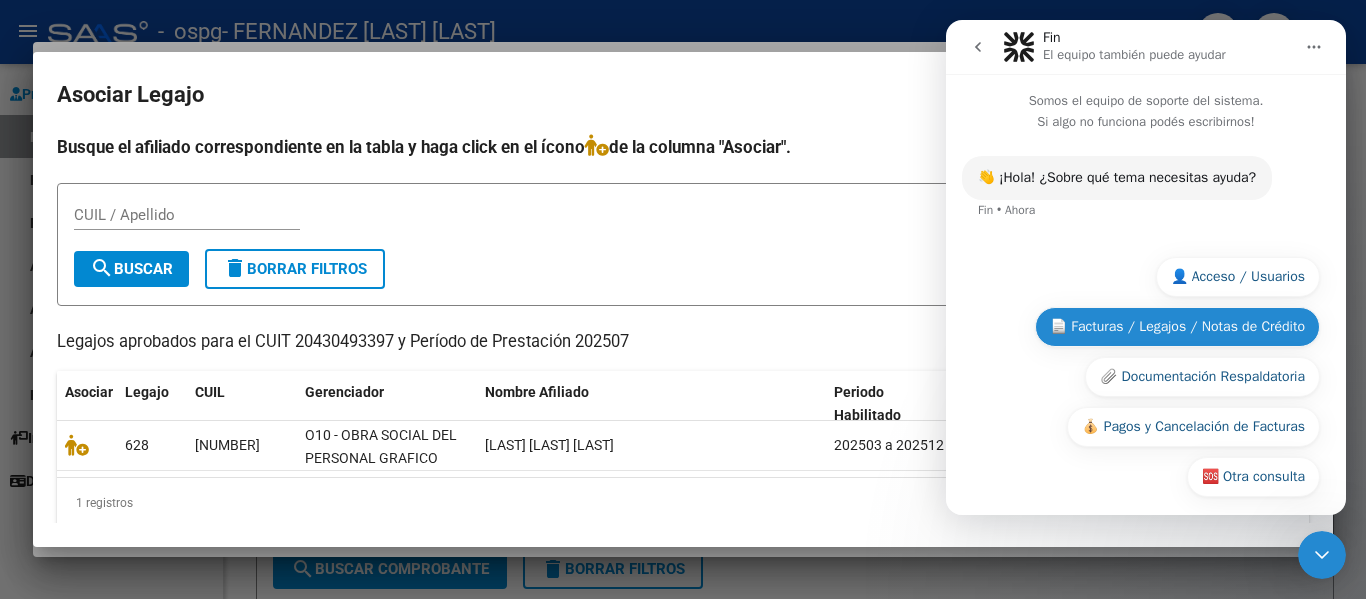 click on "📄 Facturas / Legajos / Notas de Crédito" at bounding box center [1177, 327] 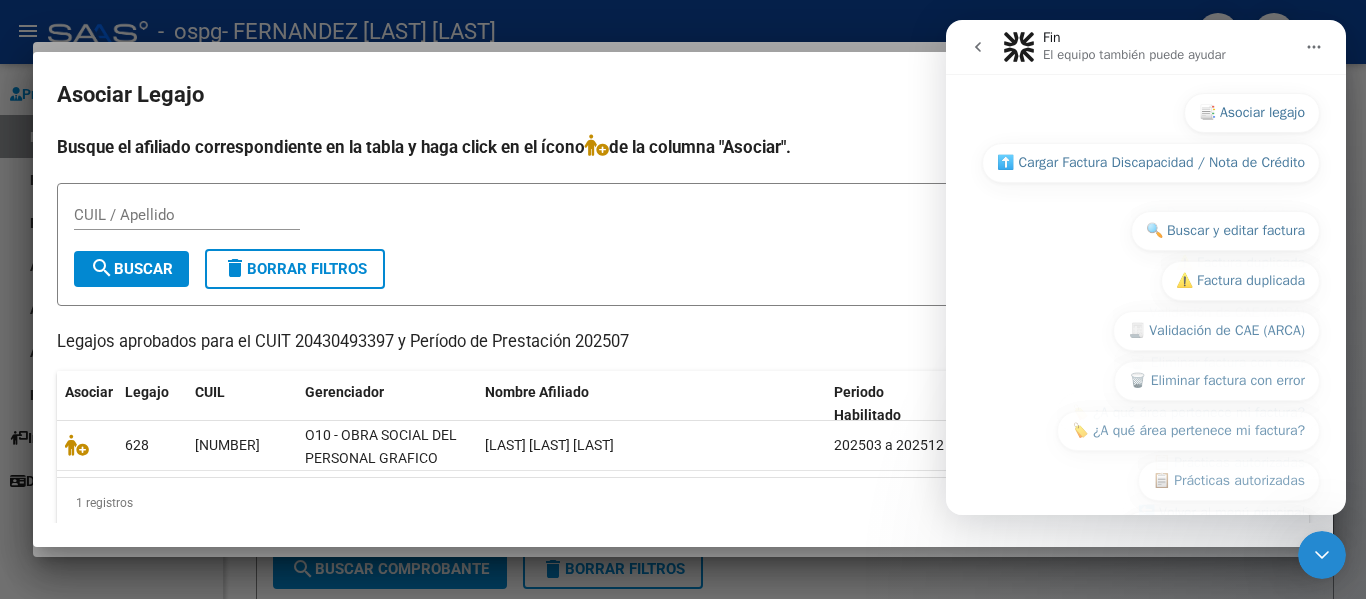 scroll, scrollTop: 391, scrollLeft: 0, axis: vertical 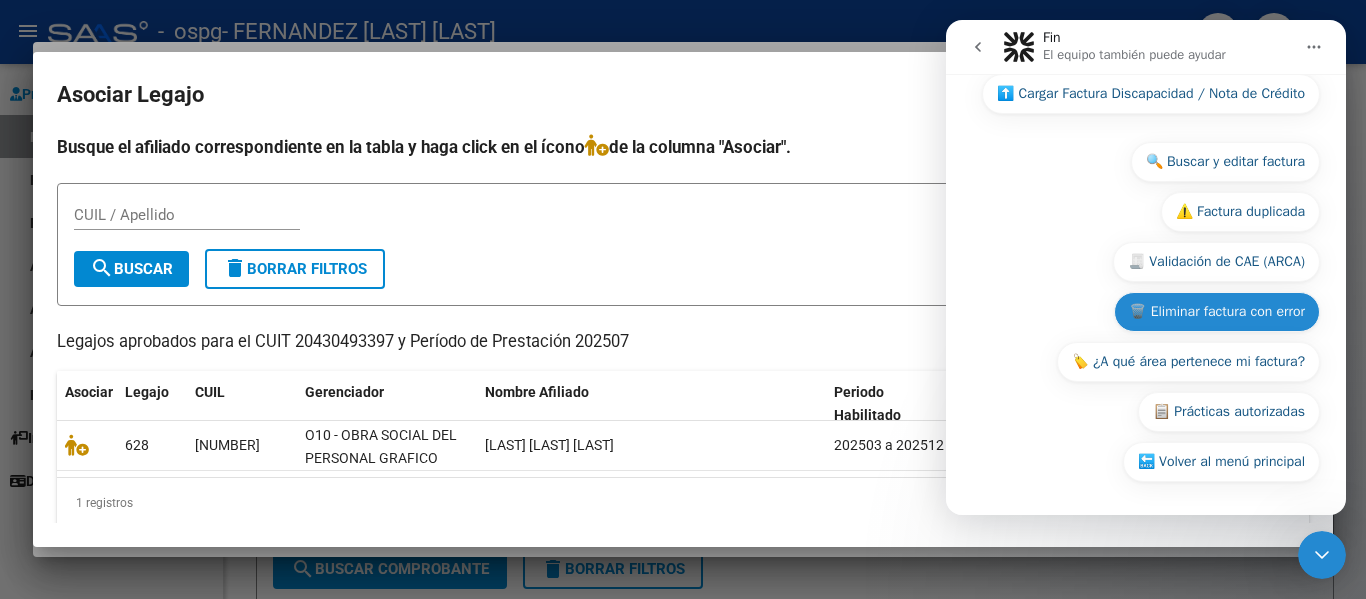 click on "🗑️ Eliminar factura con error" at bounding box center [1217, 312] 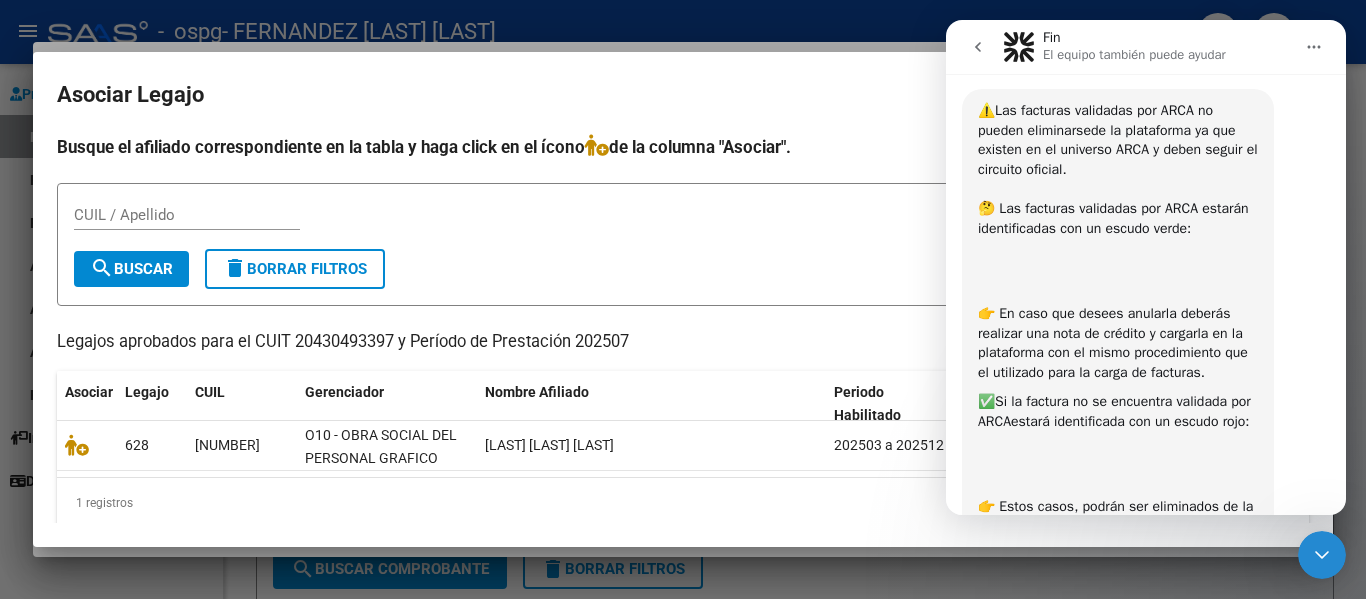 scroll, scrollTop: 684, scrollLeft: 0, axis: vertical 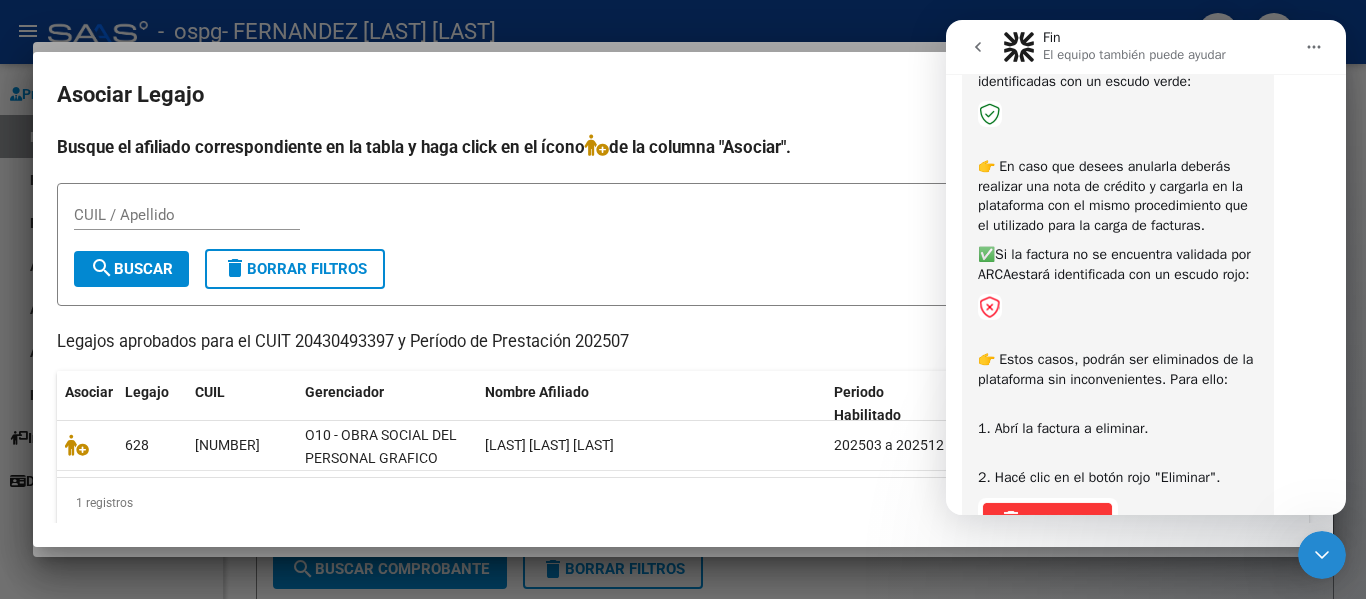 click on "👋 ¡Hola! ¿Sobre qué tema necesitas ayuda? Fin    •   Ahora 📄 Facturas / Legajos / Notas de Crédito [LAST]    •   Ahora 📄 Estas son las consultas frecuentes sobre facturas y legajos. ¿Con cuál necesitás ayuda? ​ Fin    •   Ahora 🗑️ Eliminar factura con error [LAST]    •   Ahora ⚠️  Las facturas validadas por ARCA no pueden eliminarse  de la plataforma ya que existen en el universo ARCA y deben seguir el circuito oficial. ​ 🤔 Las facturas validadas por ARCA estarán identificadas con un escudo verde: ​ 👉 En caso que desees anularla deberás realizar una nota de crédito y cargarla en la plataforma con el mismo procedimiento que el utilizado para la carga de facturas. ✅  Si la factura no se encuentra validada por ARCA  estará identificada con un escudo rojo: 👉 Estos casos, podrán ser eliminados de la plataforma sin inconvenientes. Para ello: 1. Abrí la factura a eliminar. 2. Hacé clic en el botón rojo "Eliminar". Fin    •   Ahora" at bounding box center [1146, 101] 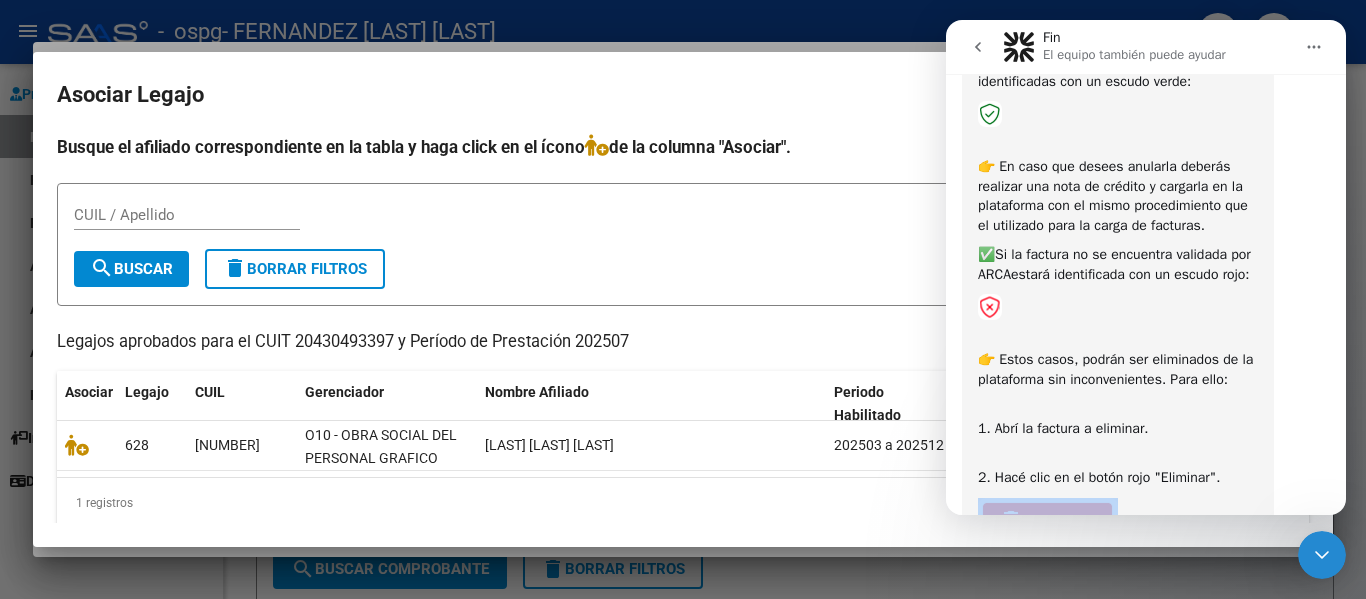 scroll, scrollTop: 515, scrollLeft: 0, axis: vertical 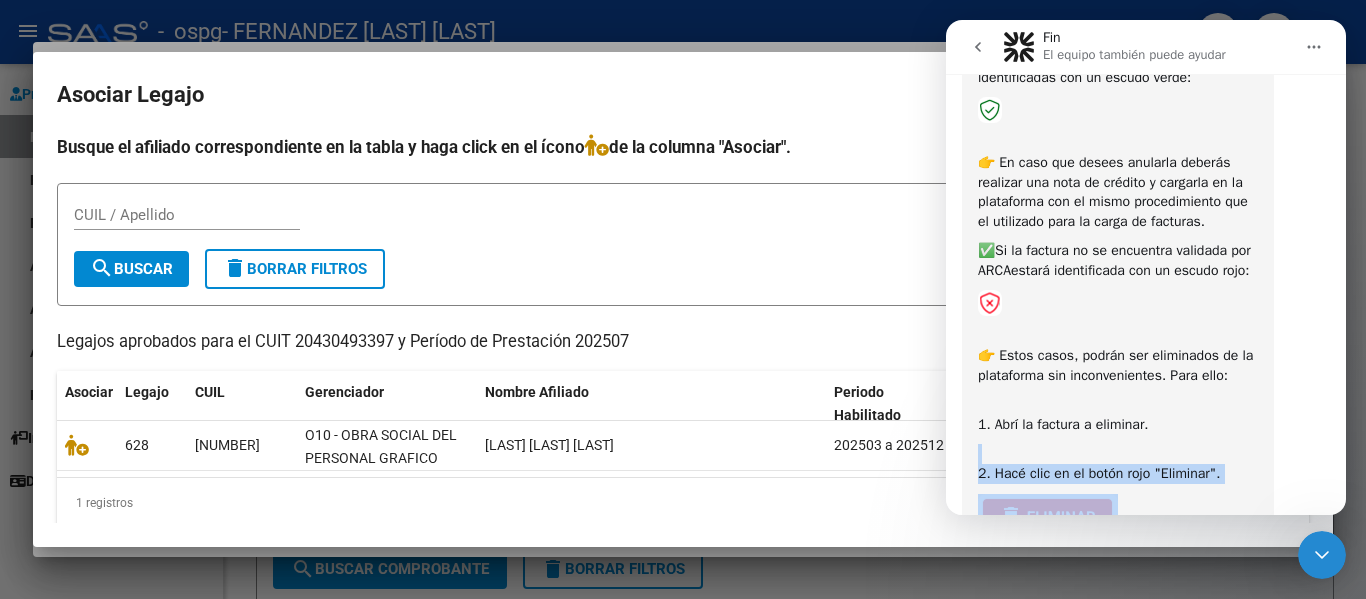 drag, startPoint x: 1335, startPoint y: 503, endPoint x: 1330, endPoint y: 441, distance: 62.201286 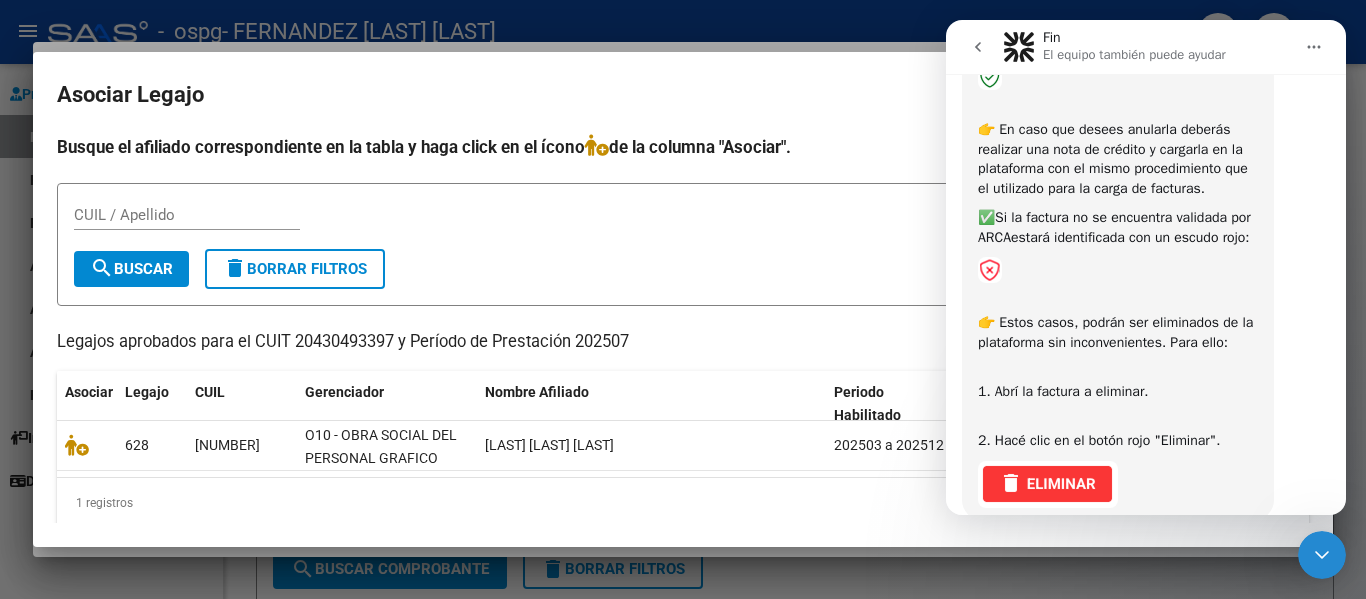 scroll, scrollTop: 555, scrollLeft: 0, axis: vertical 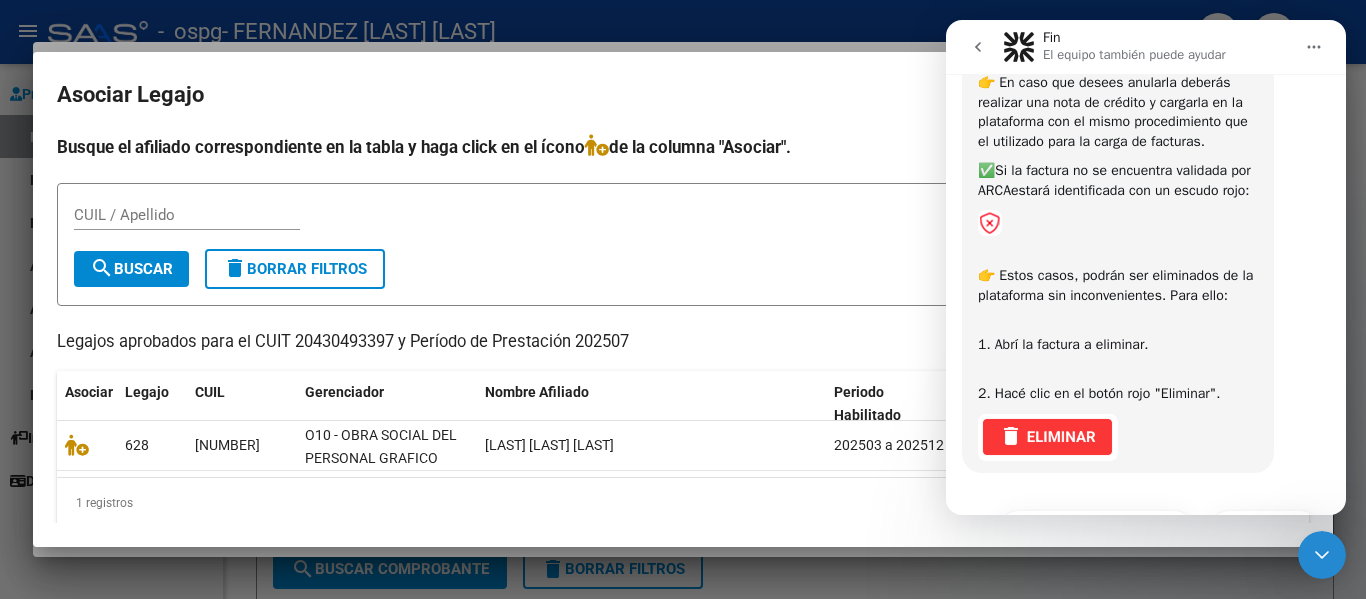 click 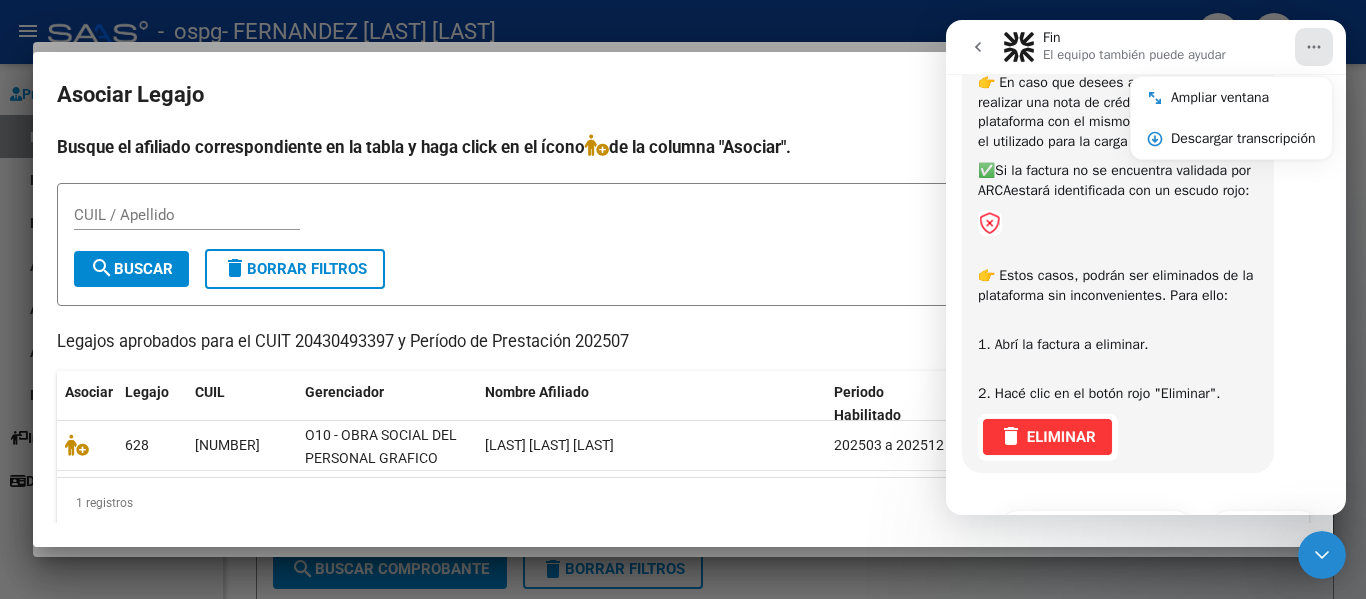 click 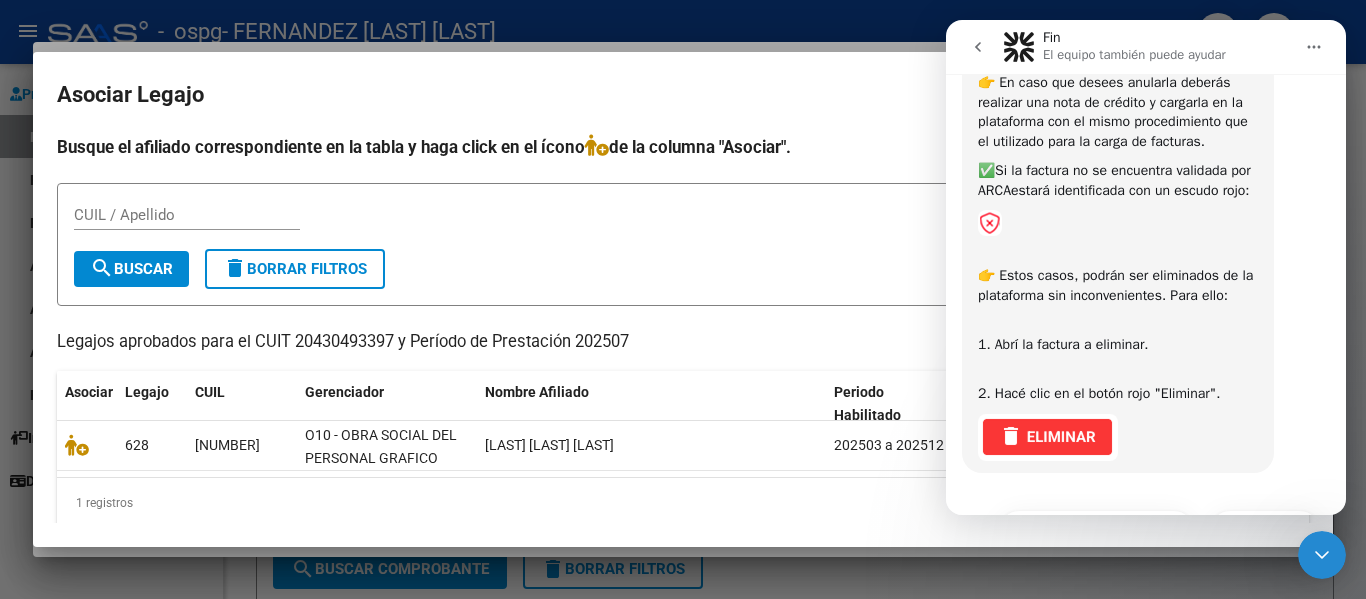 click on "Asociar Legajo Busque el afiliado correspondiente en la tabla y haga click en el ícono   de la columna "Asociar". CUIL / Apellido search  Buscar  delete  Borrar Filtros  Legajos aprobados para el CUIT [NUMBER] y Período de Prestación 202507  Asociar Legajo CUIL Gerenciador Nombre Afiliado Periodo Habilitado Dependencia    628 [NUMBER] O10 - OBRA SOCIAL DEL PERSONAL GRAFICO [LAST] [LAST] [LAST]  202503 a 202512   1 registros   1" at bounding box center (683, 299) 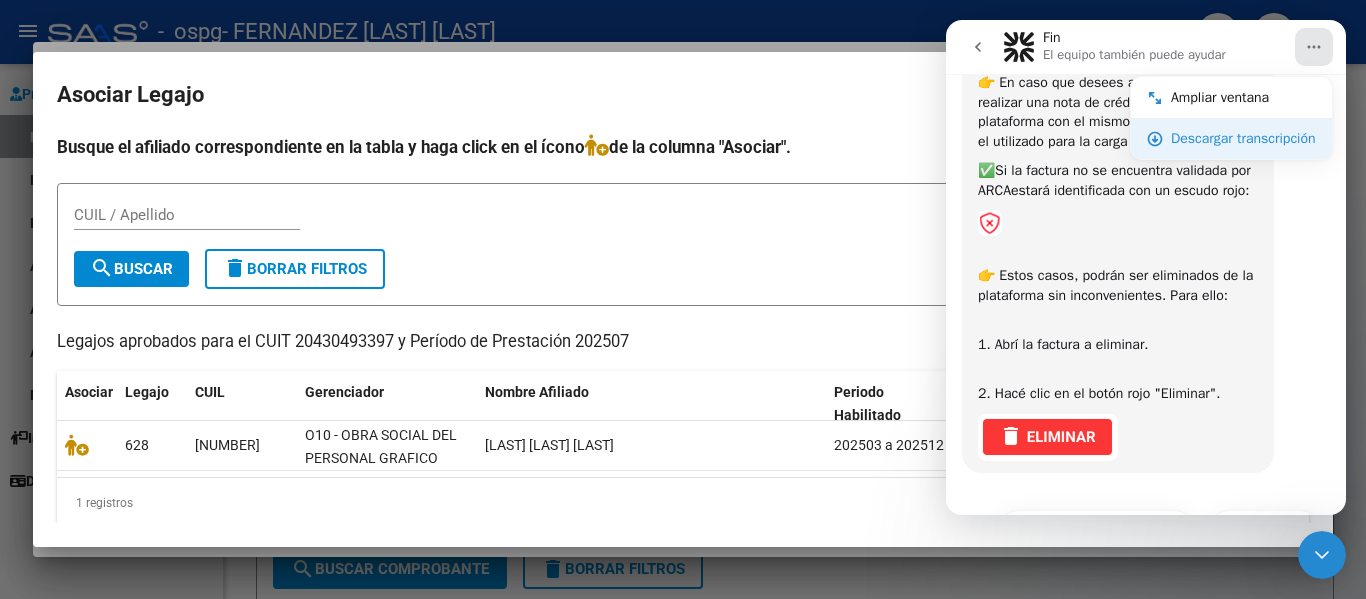 click on "Descargar transcripción" at bounding box center [1243, 138] 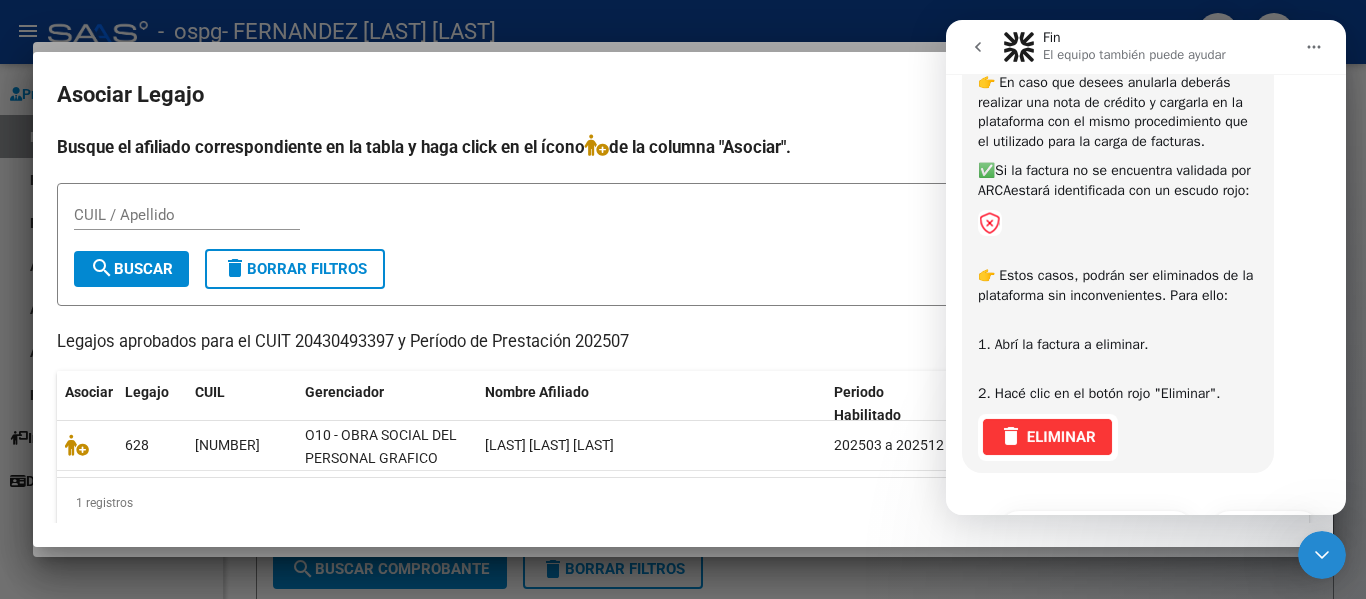 click on "1 registros" 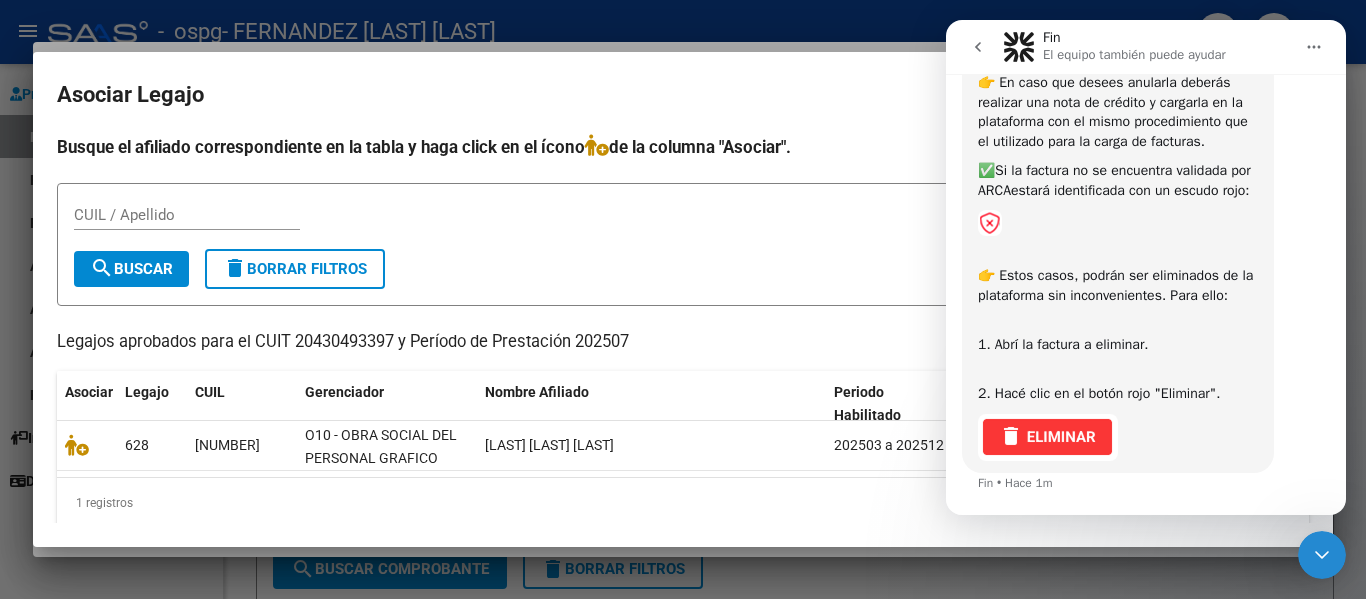 scroll, scrollTop: 704, scrollLeft: 0, axis: vertical 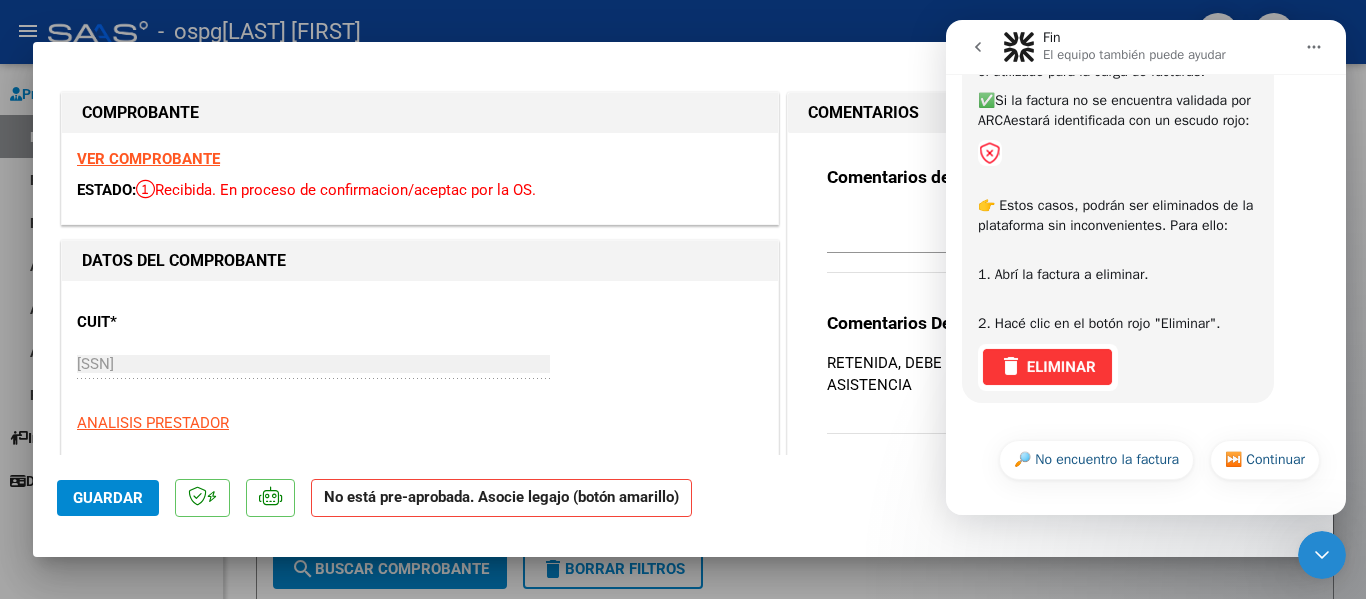 click 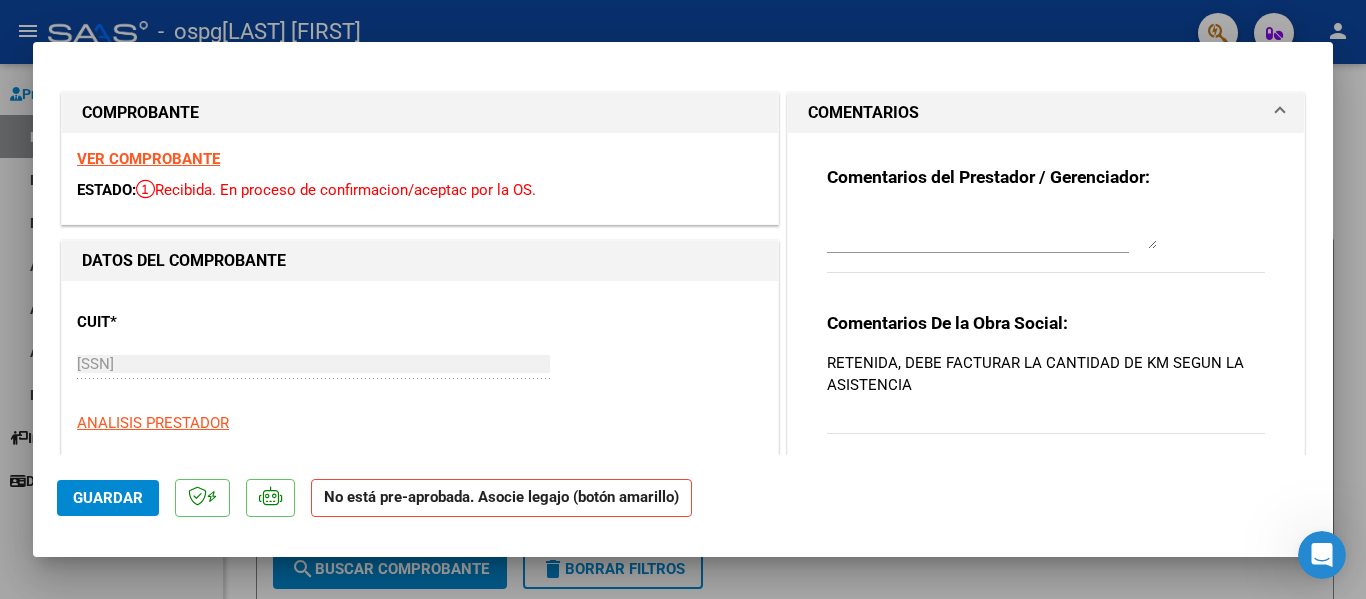 scroll, scrollTop: 0, scrollLeft: 0, axis: both 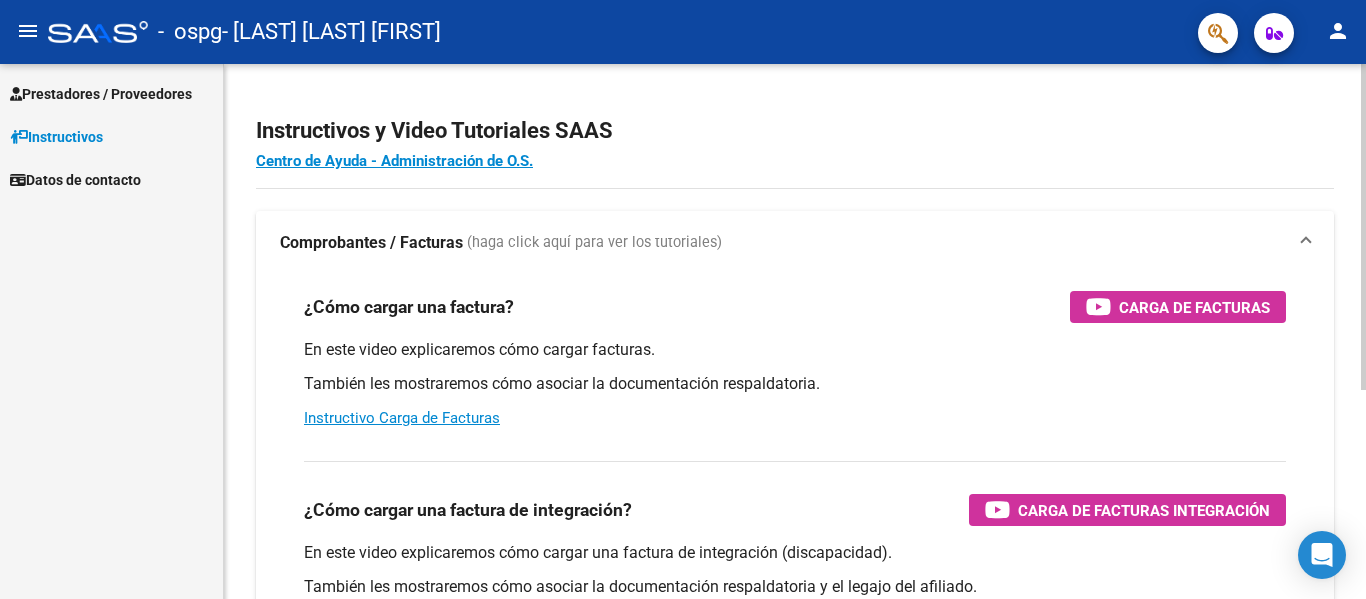 click on "¿Cómo cargar una factura?    Carga de Facturas En este video explicaremos cómo cargar facturas. También les mostraremos cómo asociar la documentación respaldatoria. Instructivo Carga de Facturas ¿Cómo cargar una factura de integración?    Carga de Facturas Integración En este video explicaremos cómo cargar una factura de integración (discapacidad). También les mostraremos cómo asociar la documentación respaldatoria y el legajo del afiliado. Instructivo Carga de Facturas con Recupero x Integración ¿Cómo editar una factura de integración?    Edición de Facturas de integración En este video explicaremos cómo editar una factura que ya habíamos cargado. Les mostraremos cómo asociar la documentación respaldatoria y la trazabilidad." at bounding box center [795, 560] 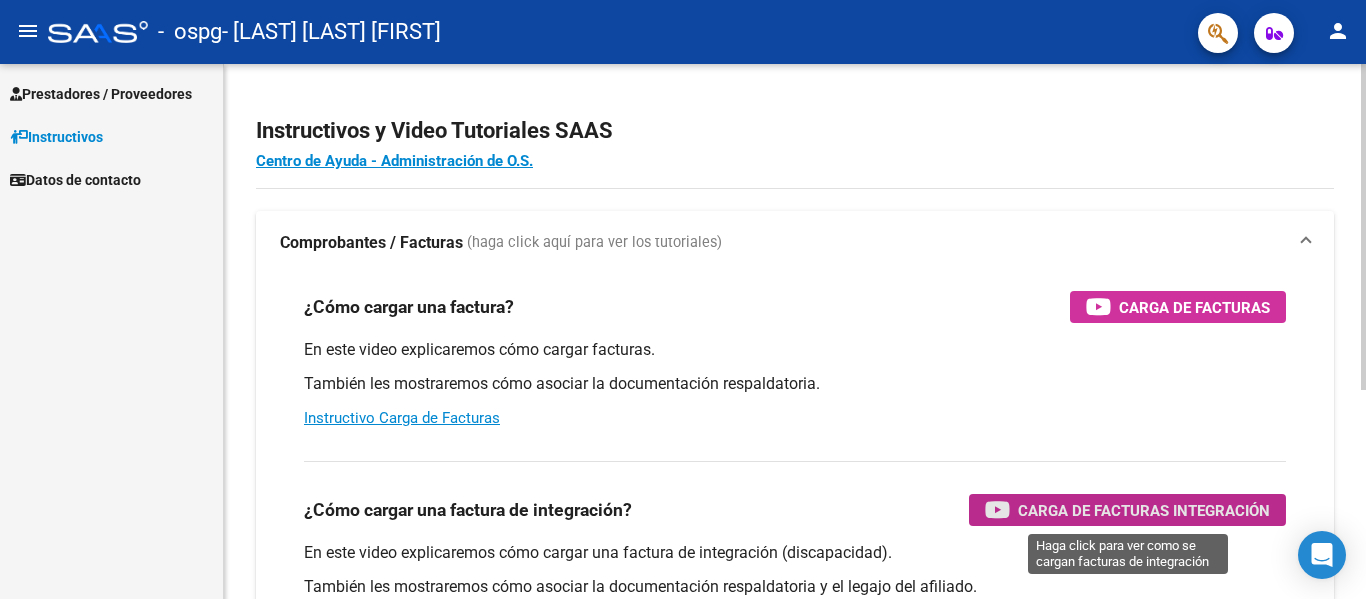 click at bounding box center (997, 509) 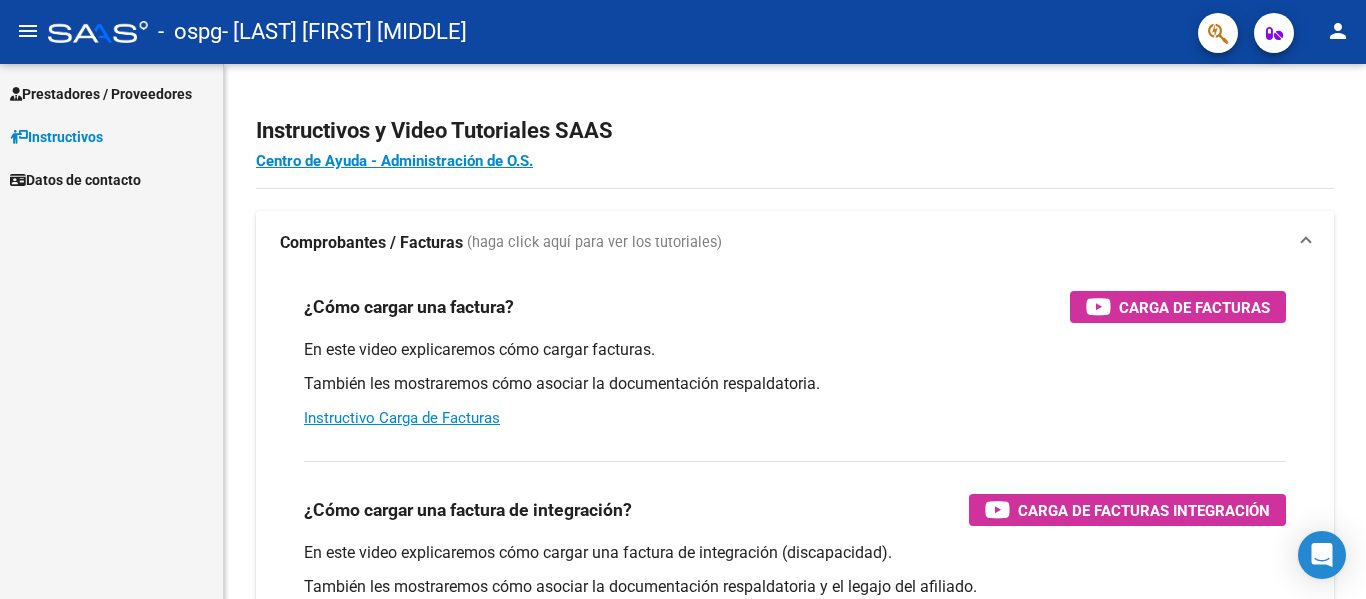 scroll, scrollTop: 0, scrollLeft: 0, axis: both 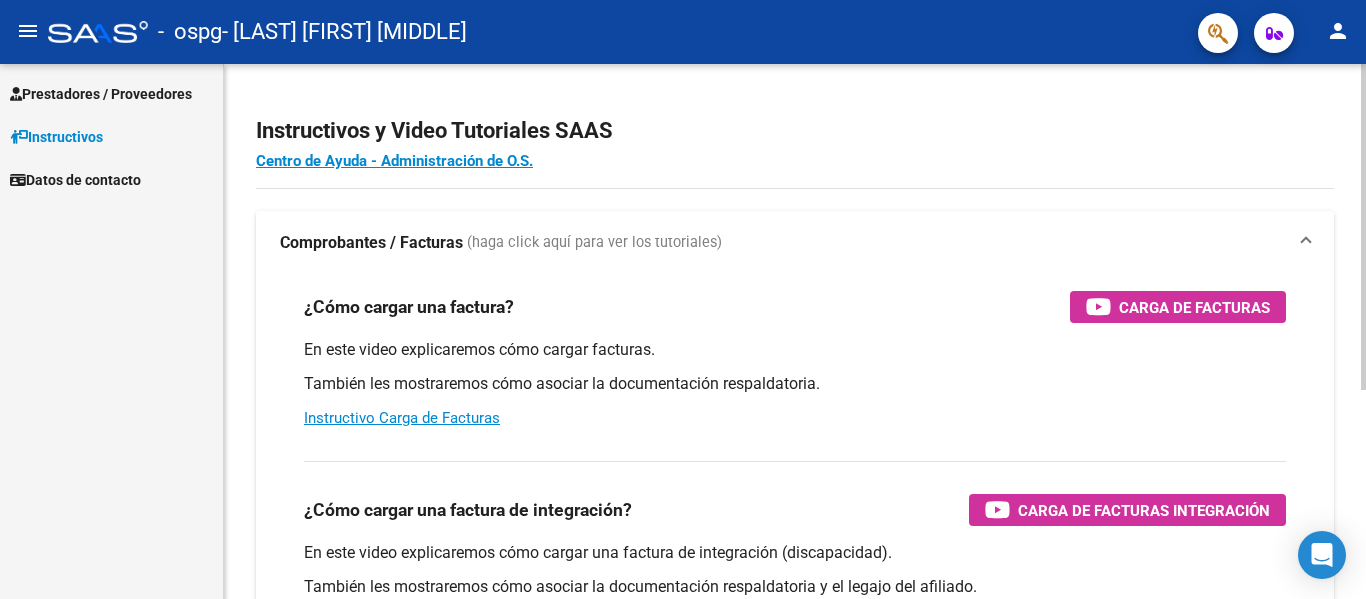 click on "¿Cómo cargar una factura de integración?    Carga de Facturas Integración En este video explicaremos cómo cargar una factura de integración (discapacidad). También les mostraremos cómo asociar la documentación respaldatoria y el legajo del afiliado. Instructivo Carga de Facturas con Recupero x Integración" at bounding box center [795, 546] 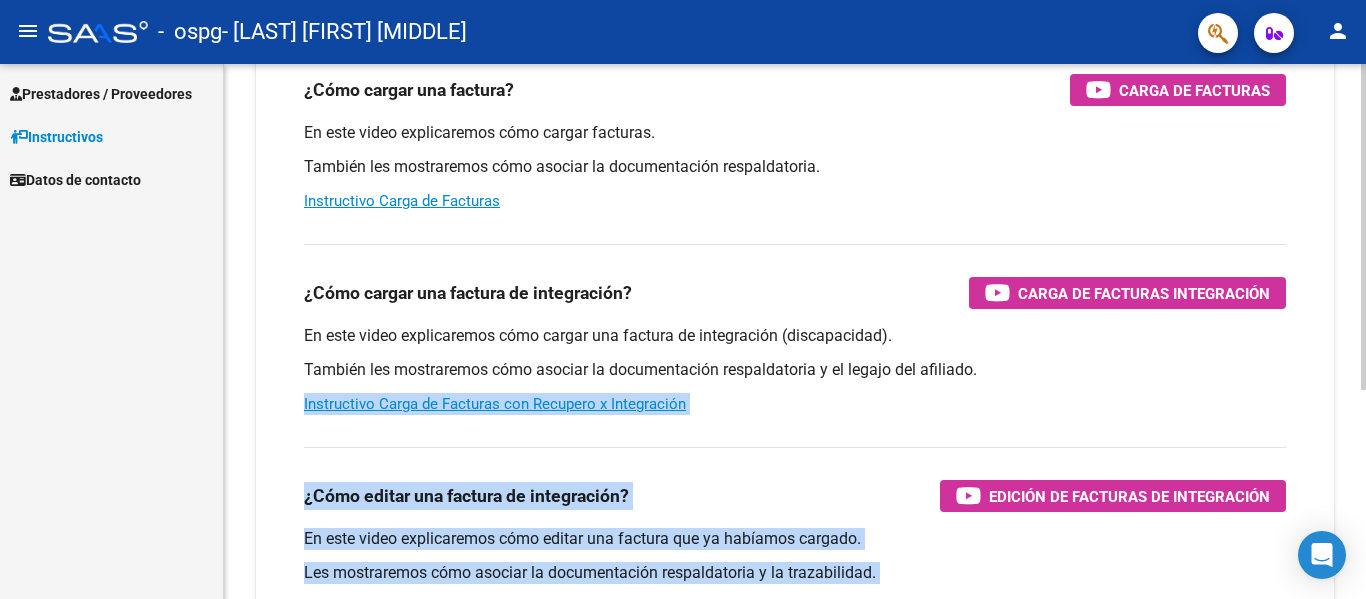 scroll, scrollTop: 267, scrollLeft: 0, axis: vertical 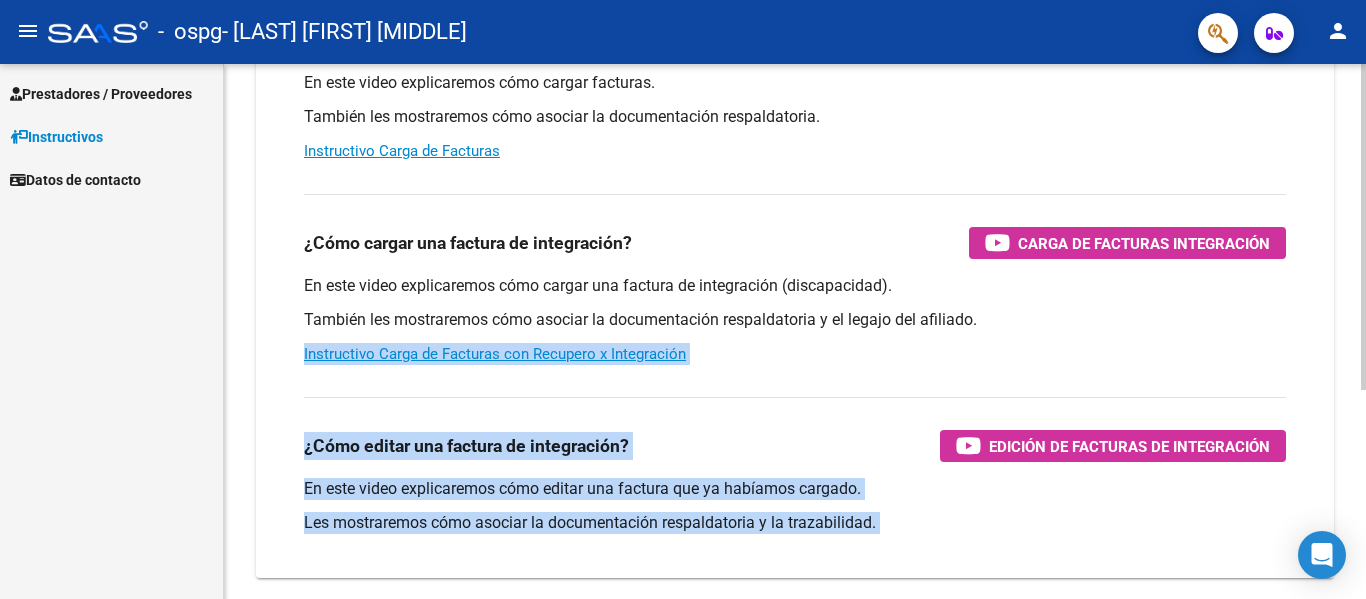drag, startPoint x: 1304, startPoint y: 587, endPoint x: 1280, endPoint y: 579, distance: 25.298222 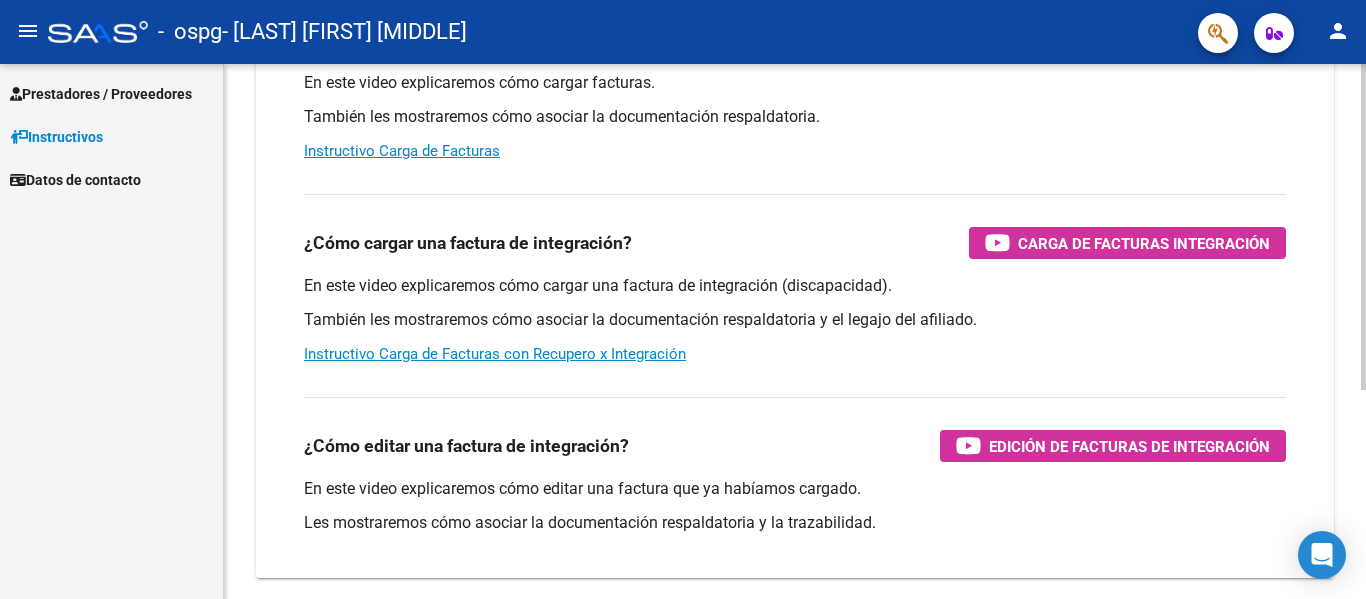 click on "¿Cómo cargar una factura?    Carga de Facturas En este video explicaremos cómo cargar facturas. También les mostraremos cómo asociar la documentación respaldatoria. Instructivo Carga de Facturas ¿Cómo cargar una factura de integración?    Carga de Facturas Integración En este video explicaremos cómo cargar una factura de integración (discapacidad). También les mostraremos cómo asociar la documentación respaldatoria y el legajo del afiliado. Instructivo Carga de Facturas con Recupero x Integración ¿Cómo editar una factura de integración?    Edición de Facturas de integración En este video explicaremos cómo editar una factura que ya habíamos cargado. Les mostraremos cómo asociar la documentación respaldatoria y la trazabilidad." at bounding box center (795, 293) 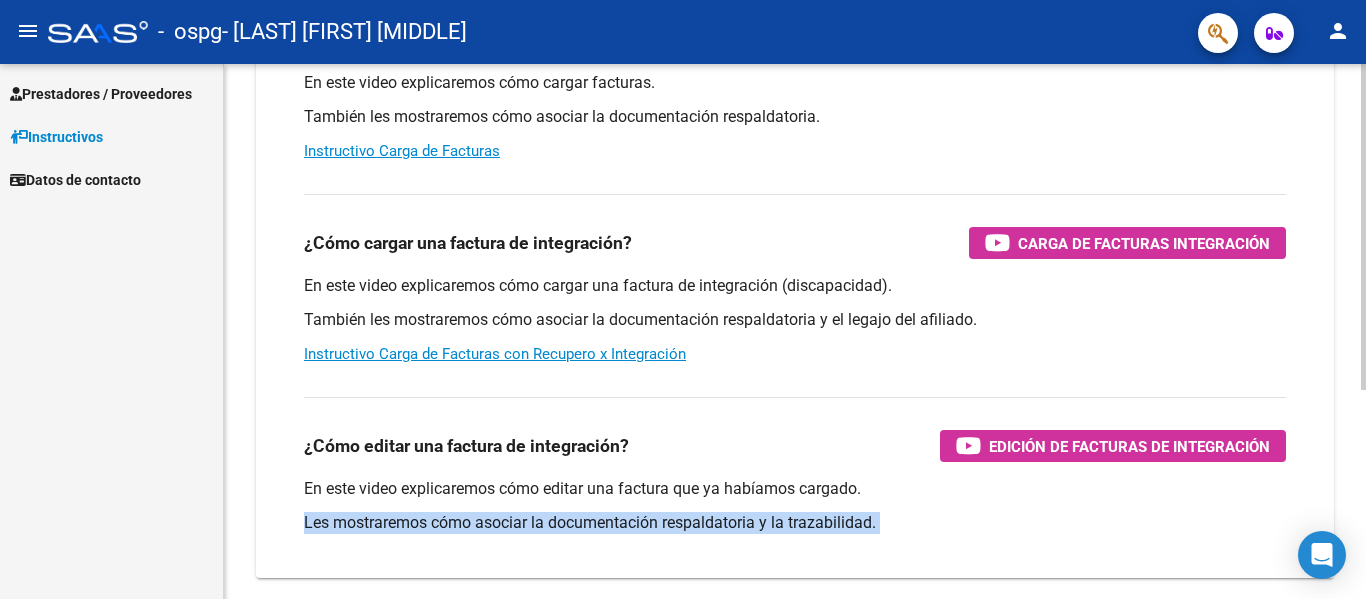 click on "¿Cómo cargar una factura?    Carga de Facturas En este video explicaremos cómo cargar facturas. También les mostraremos cómo asociar la documentación respaldatoria. Instructivo Carga de Facturas ¿Cómo cargar una factura de integración?    Carga de Facturas Integración En este video explicaremos cómo cargar una factura de integración (discapacidad). También les mostraremos cómo asociar la documentación respaldatoria y el legajo del afiliado. Instructivo Carga de Facturas con Recupero x Integración ¿Cómo editar una factura de integración?    Edición de Facturas de integración En este video explicaremos cómo editar una factura que ya habíamos cargado. Les mostraremos cómo asociar la documentación respaldatoria y la trazabilidad." at bounding box center [795, 293] 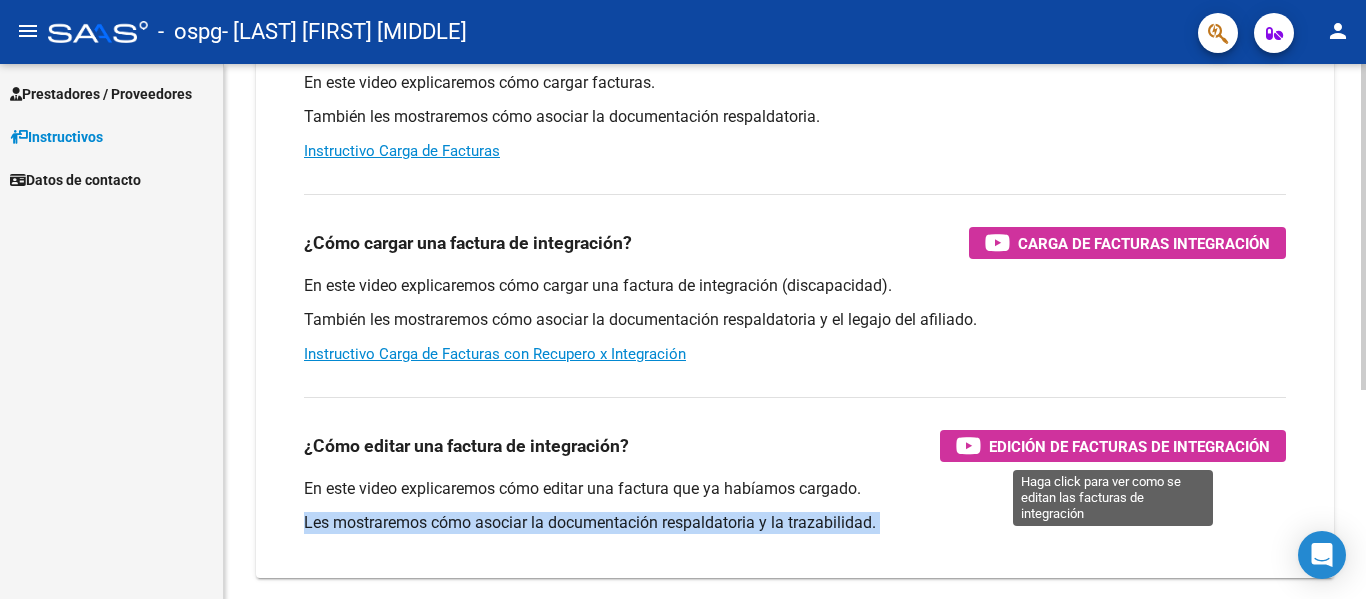 click at bounding box center [968, 445] 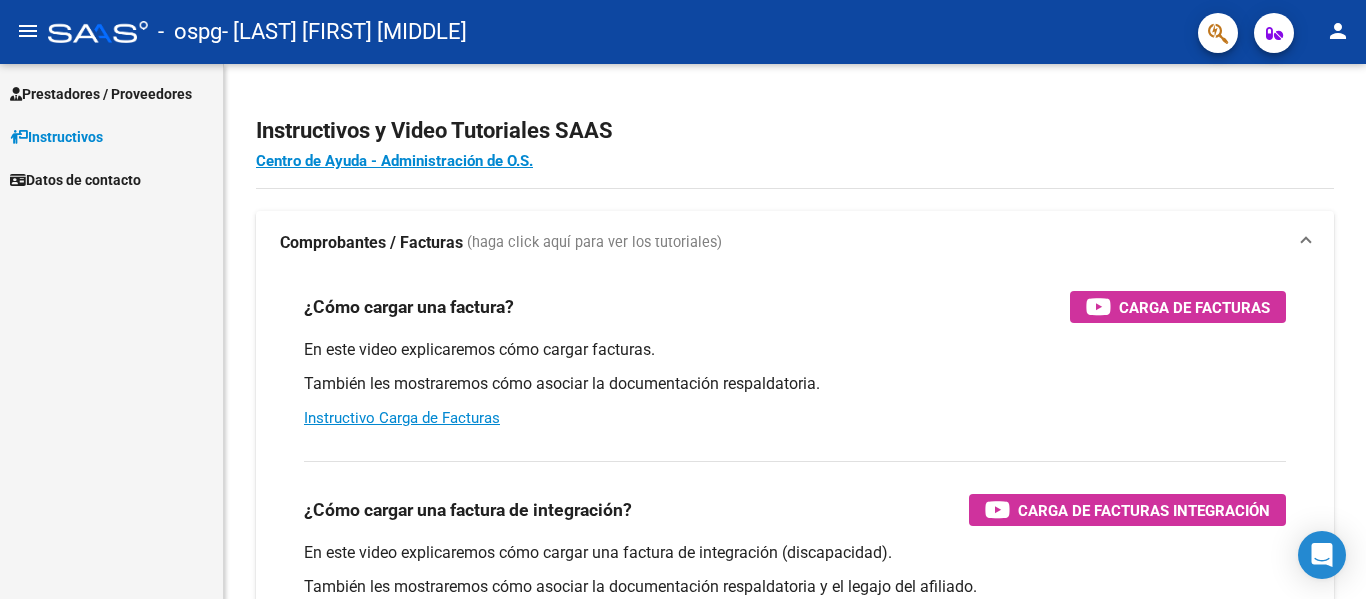 scroll, scrollTop: 0, scrollLeft: 0, axis: both 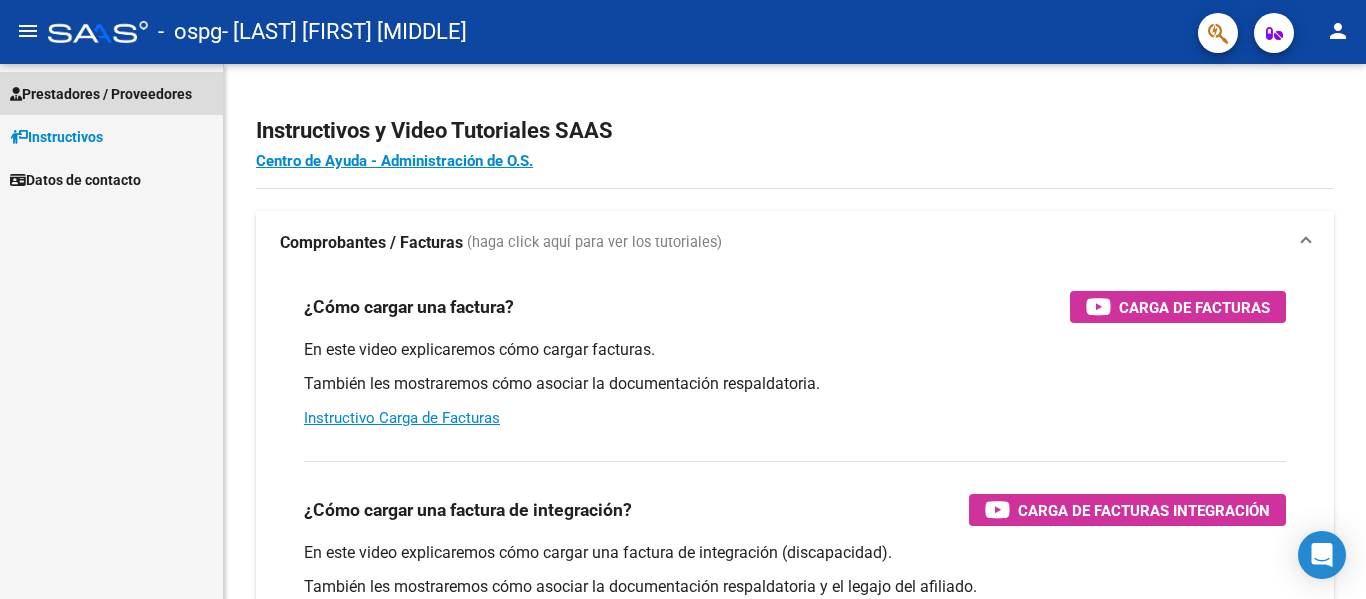 click on "Prestadores / Proveedores" at bounding box center [101, 94] 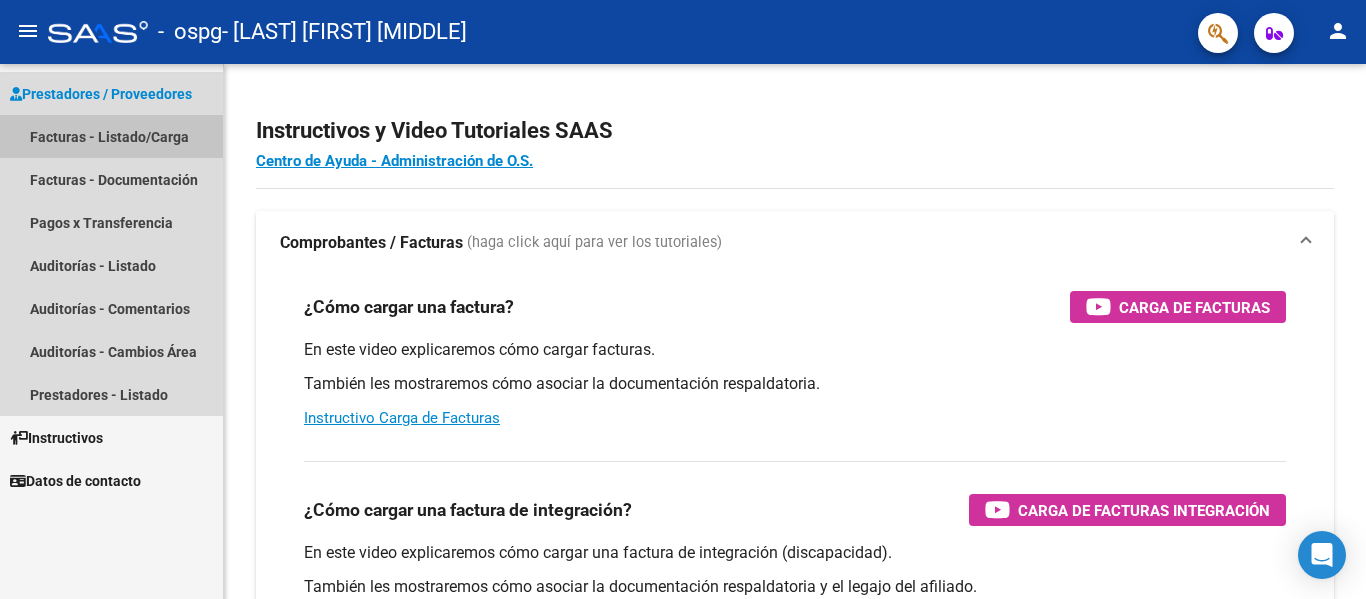 click on "Facturas - Listado/Carga" at bounding box center [111, 136] 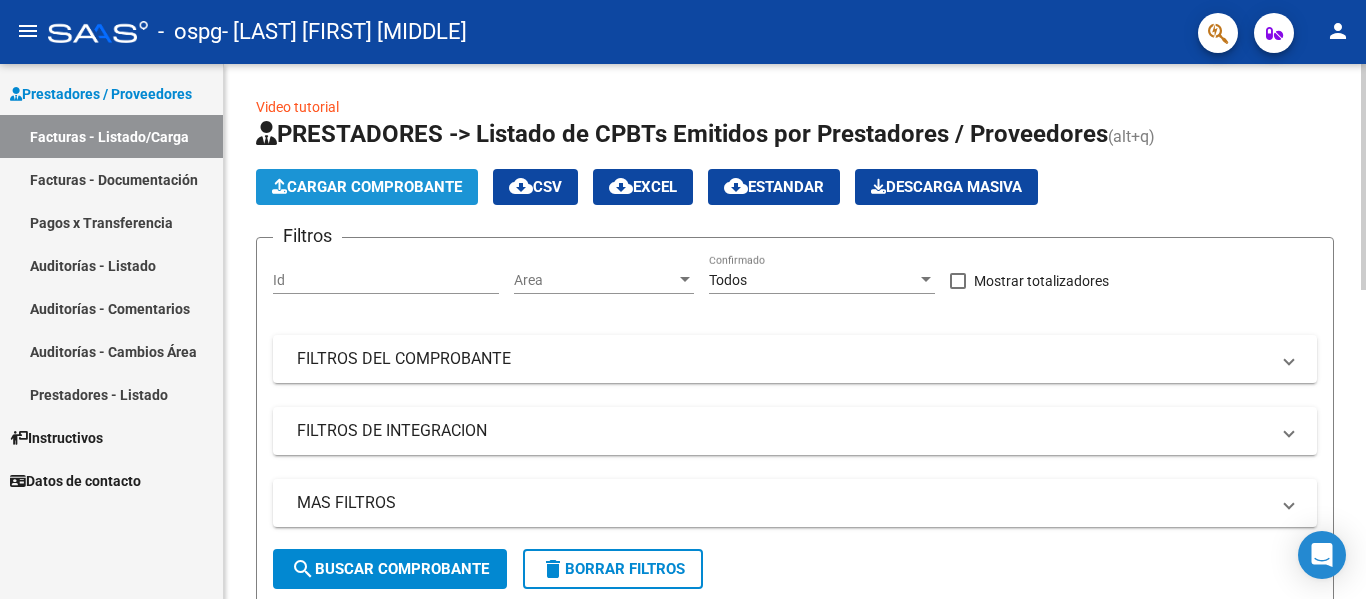 click on "Cargar Comprobante" 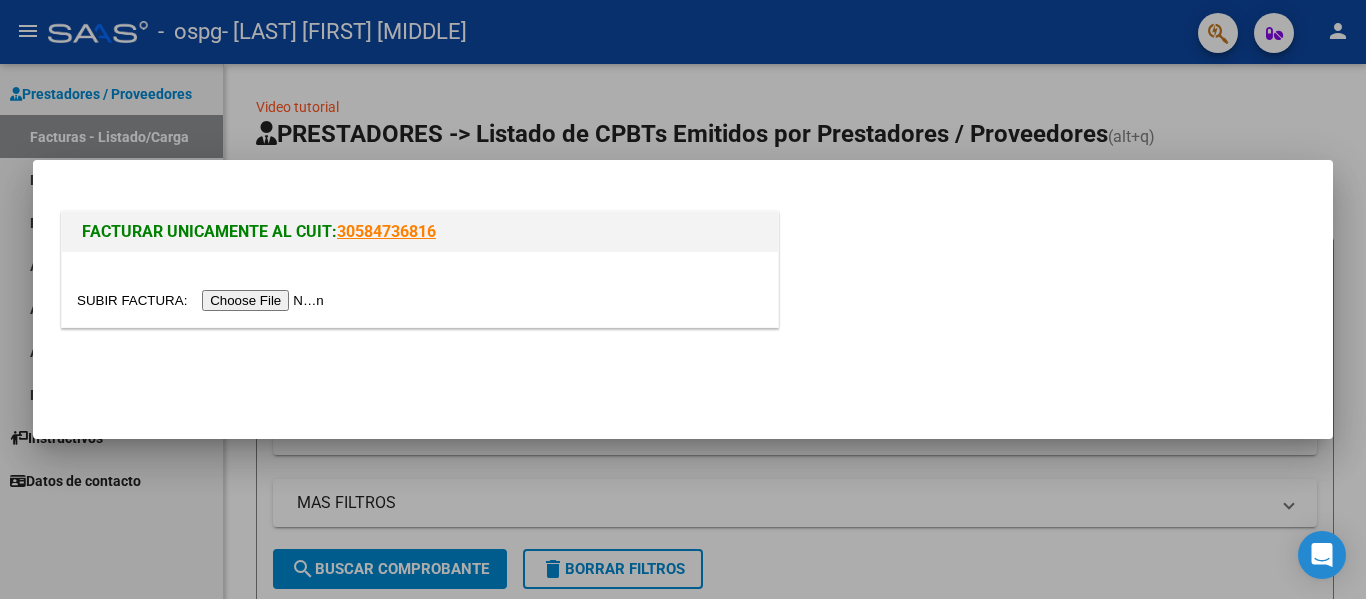 click at bounding box center (683, 299) 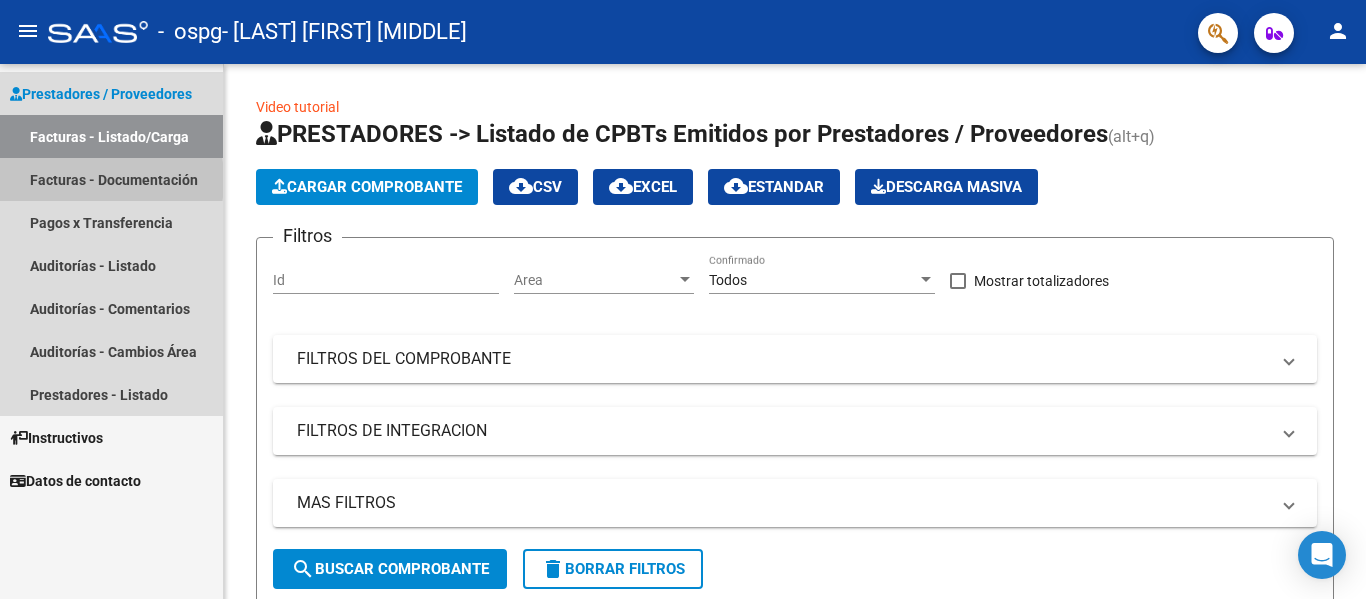 click on "Facturas - Documentación" at bounding box center (111, 179) 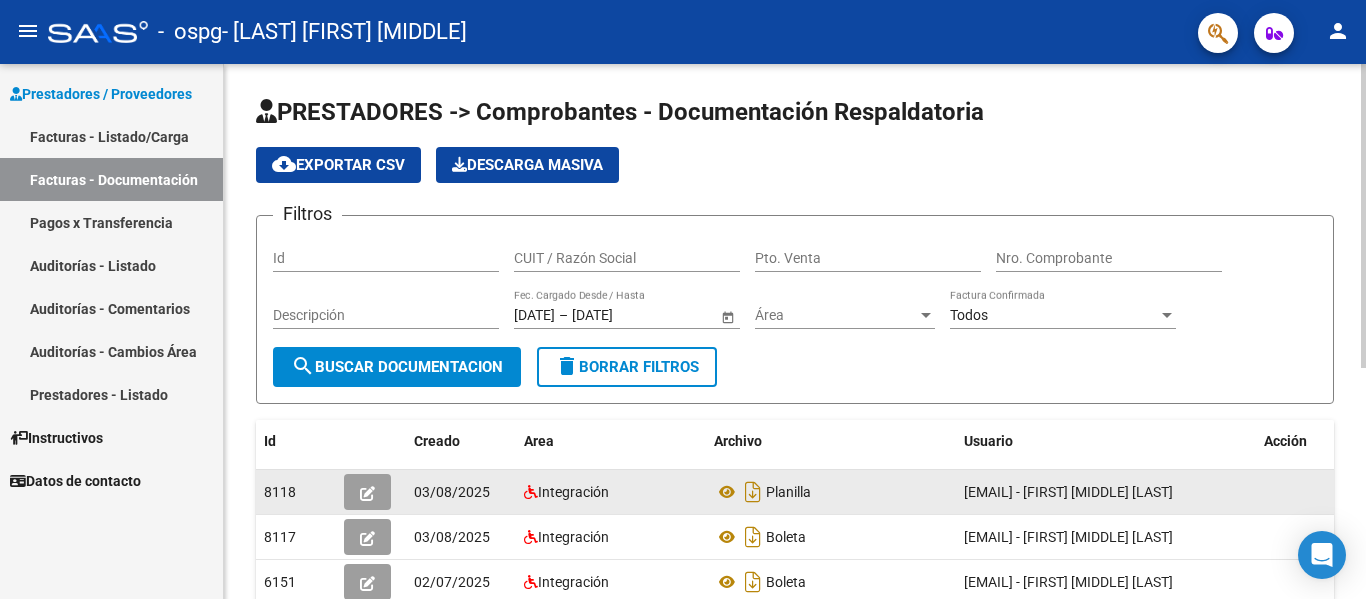 click 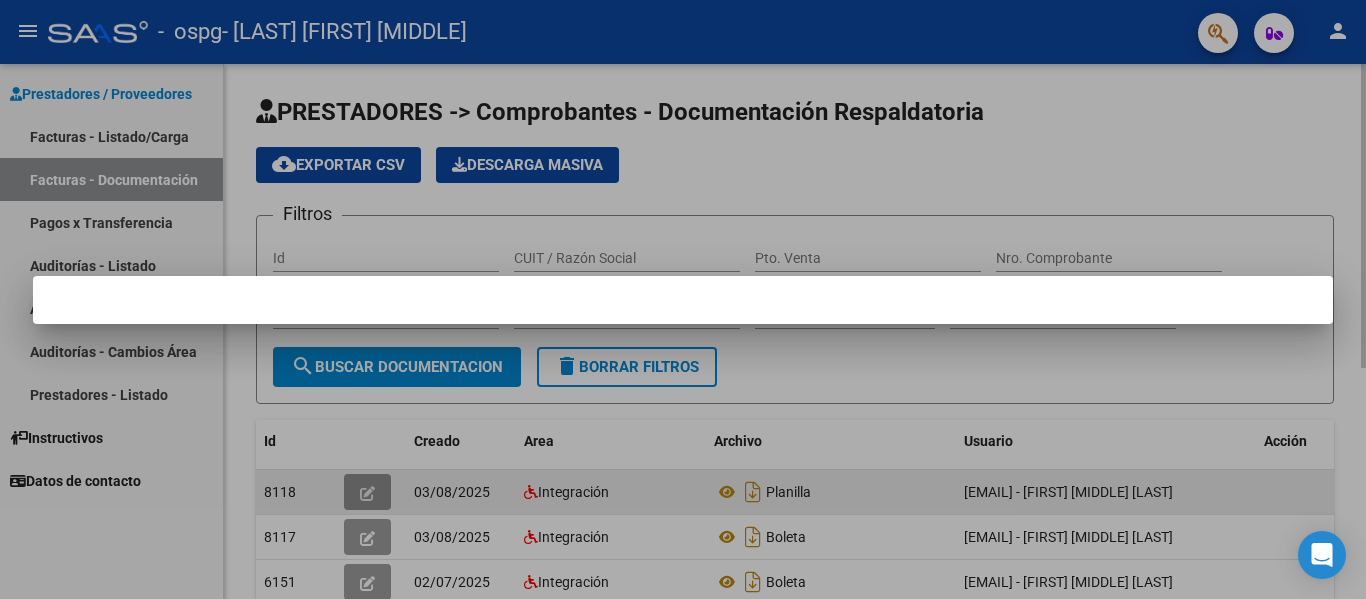 click at bounding box center [683, 299] 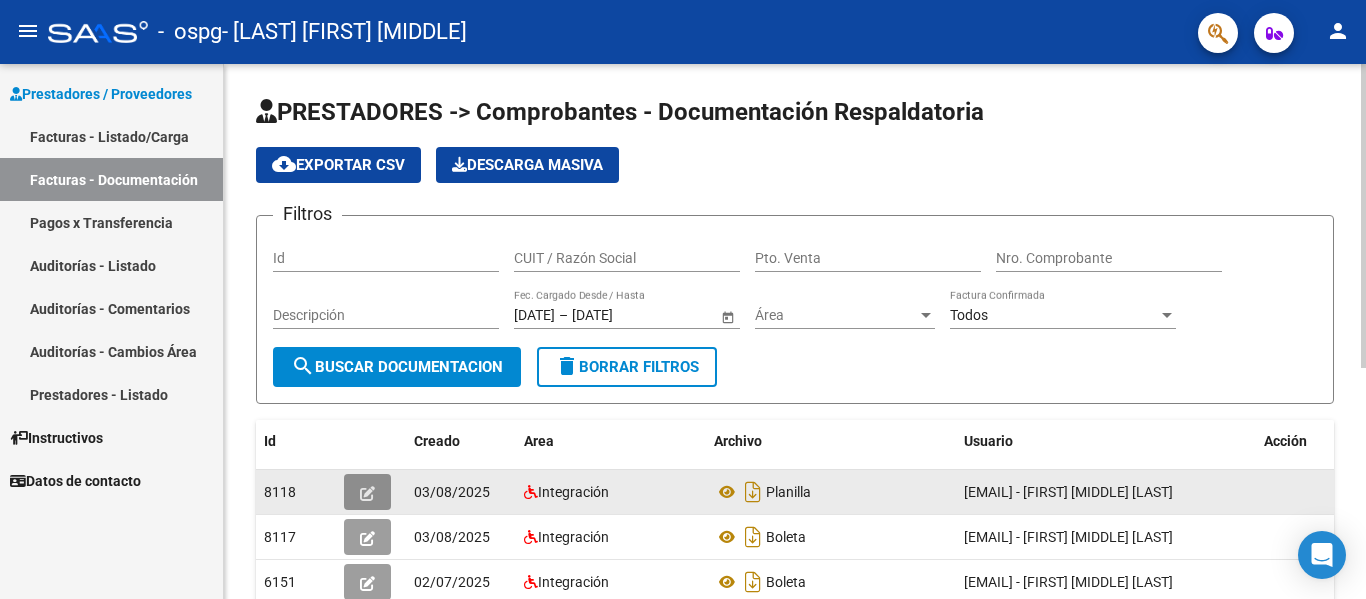 click 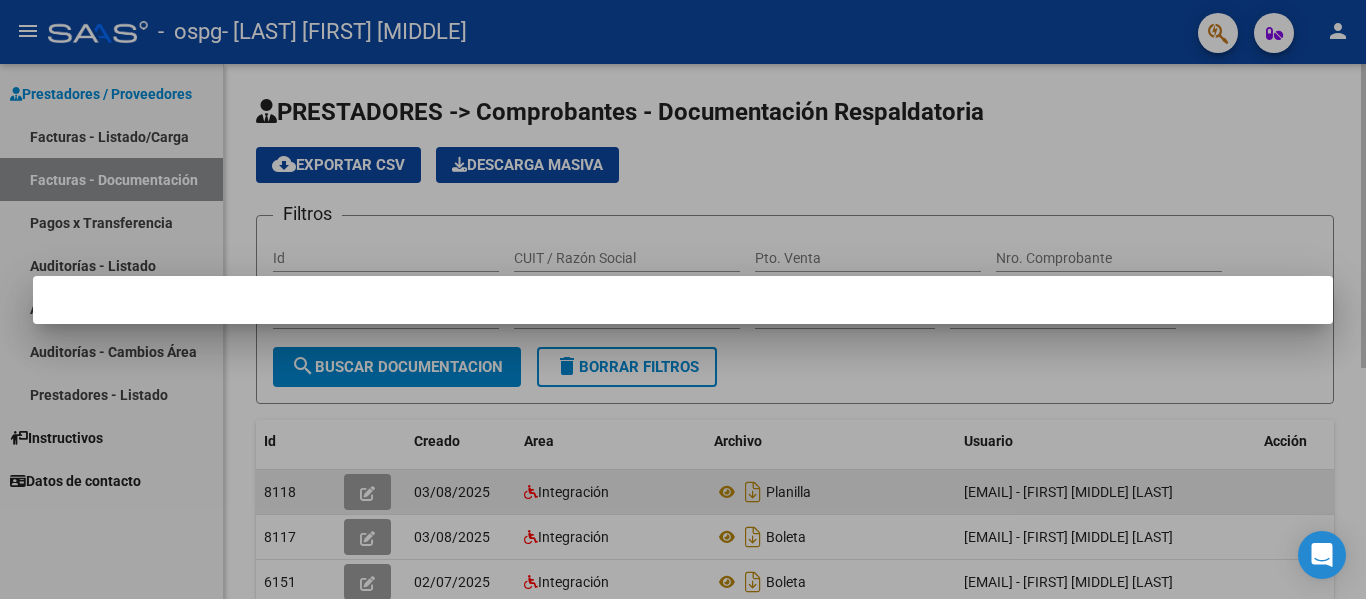 click at bounding box center (683, 299) 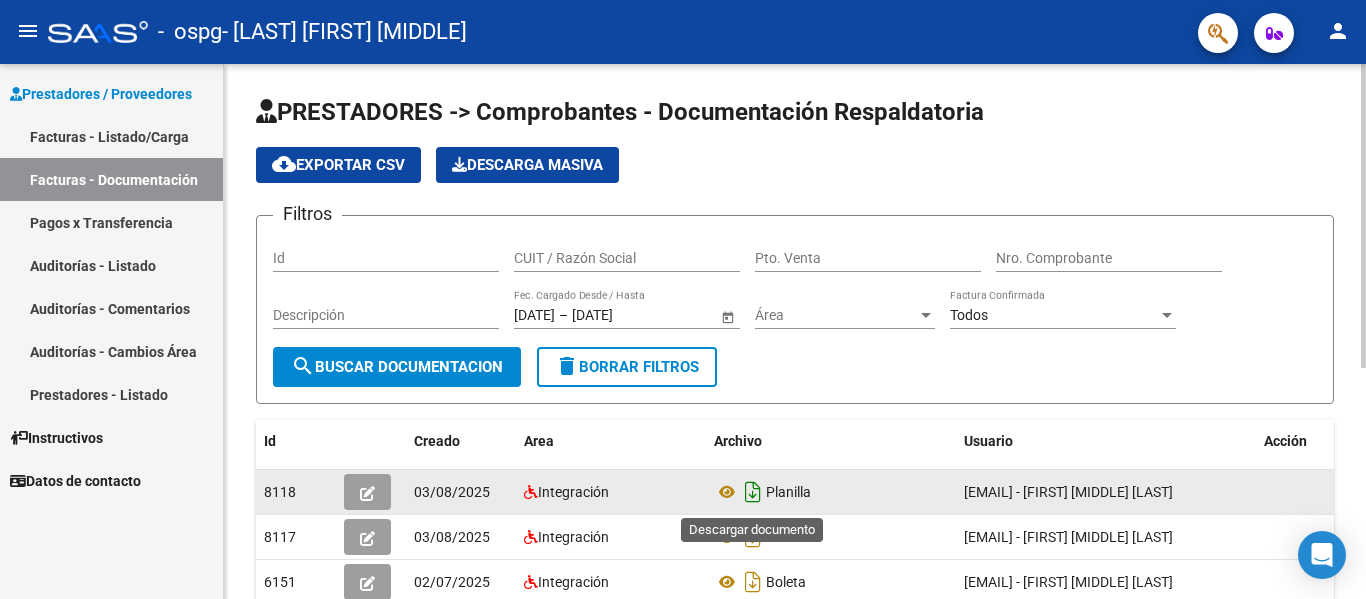 click 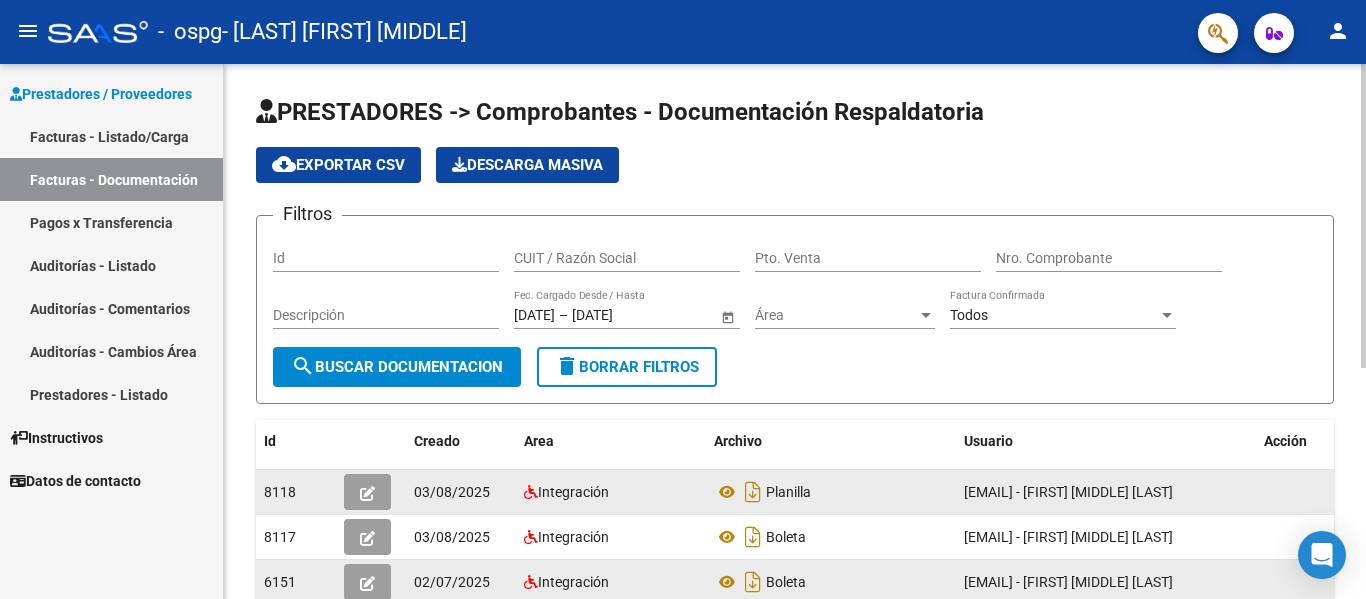 click 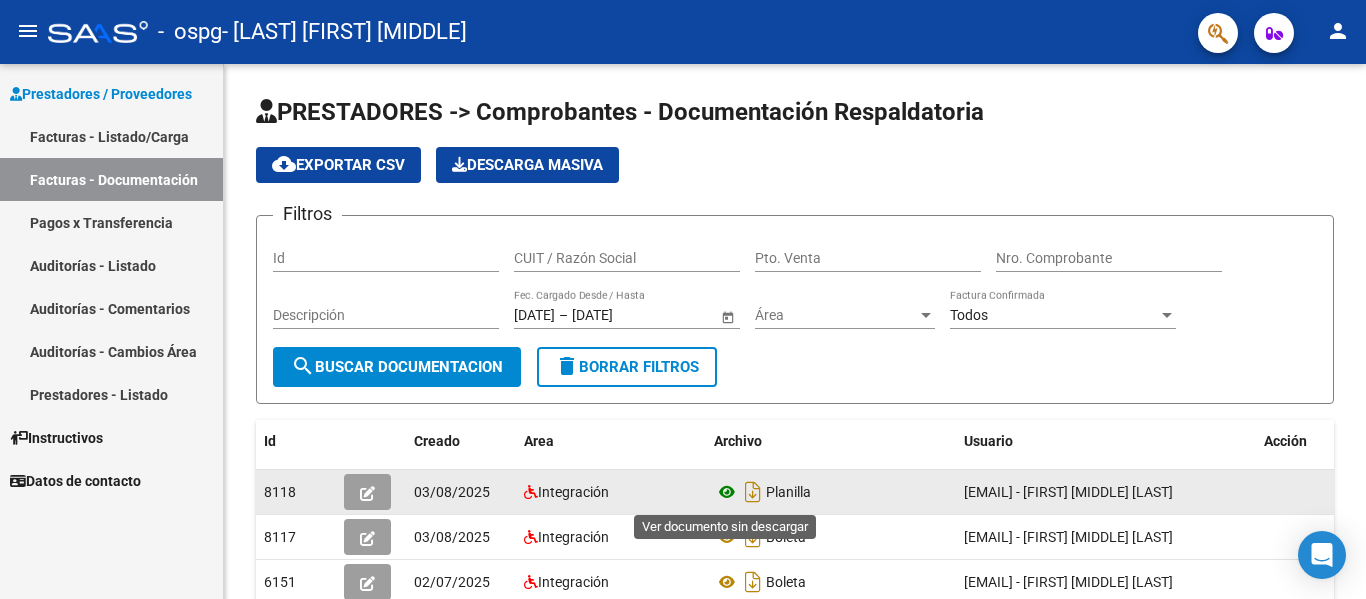 click 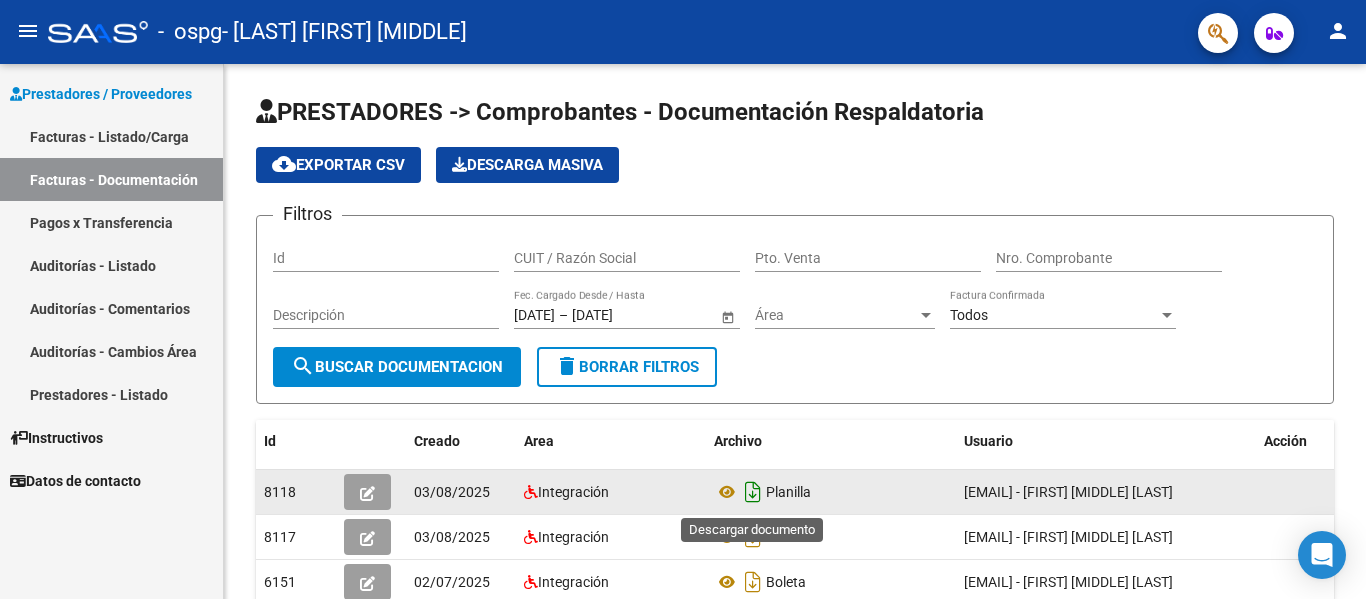 click 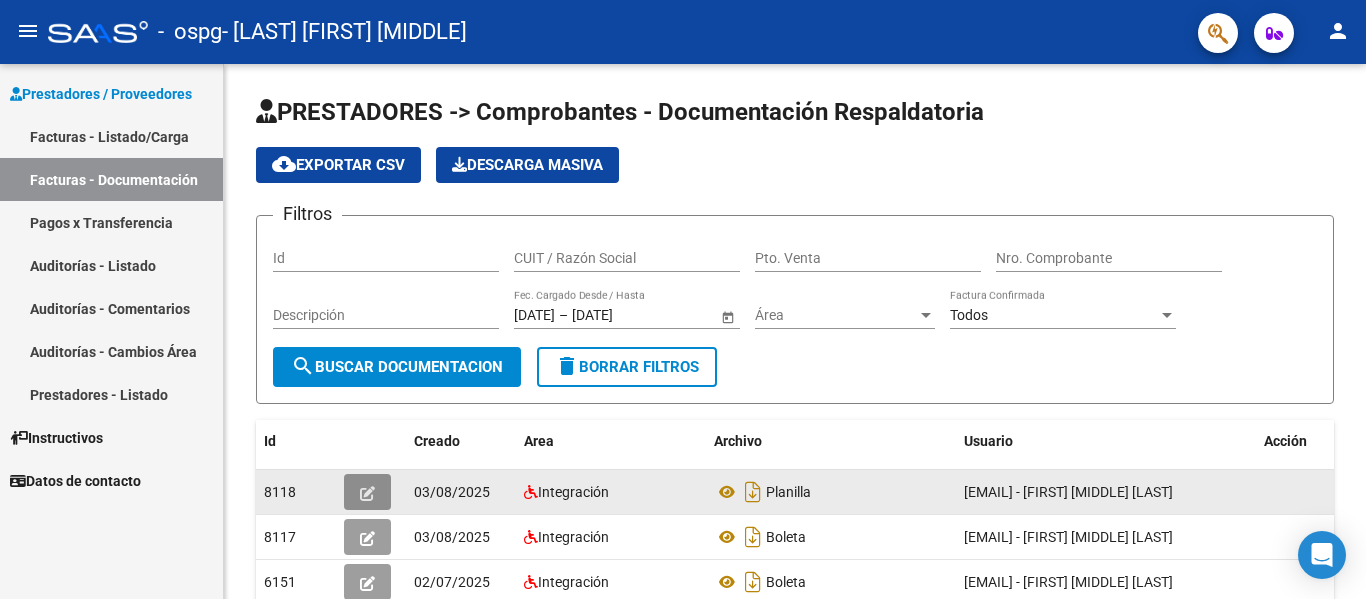 click 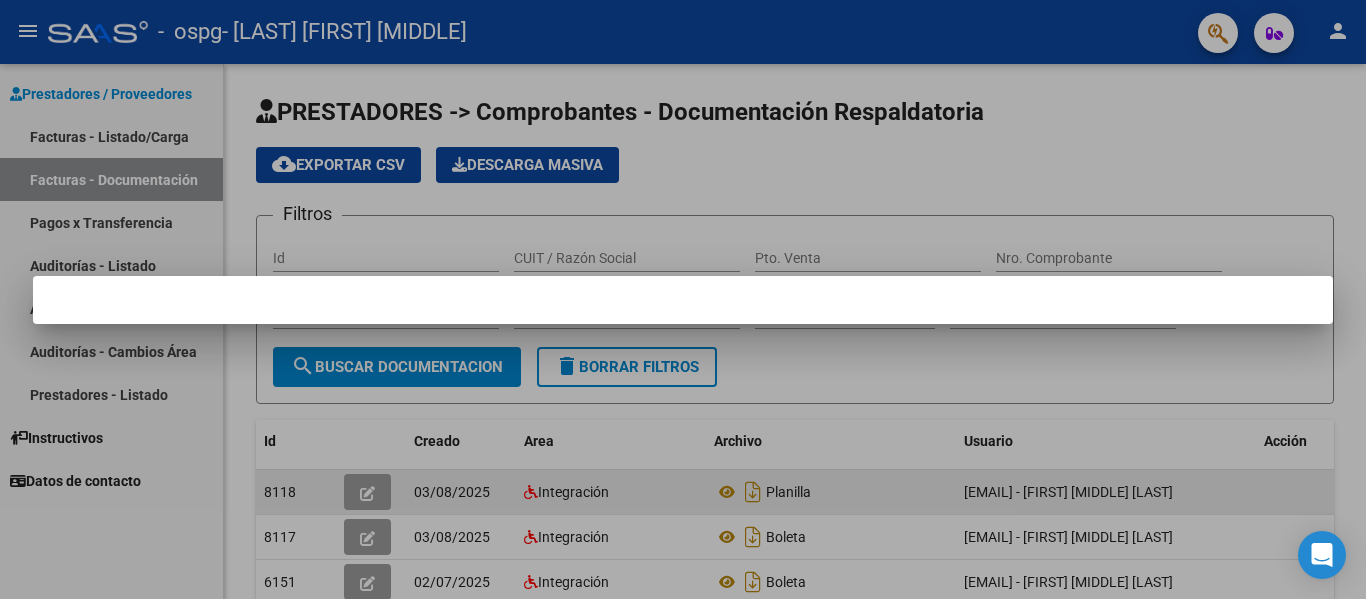 click at bounding box center [683, 299] 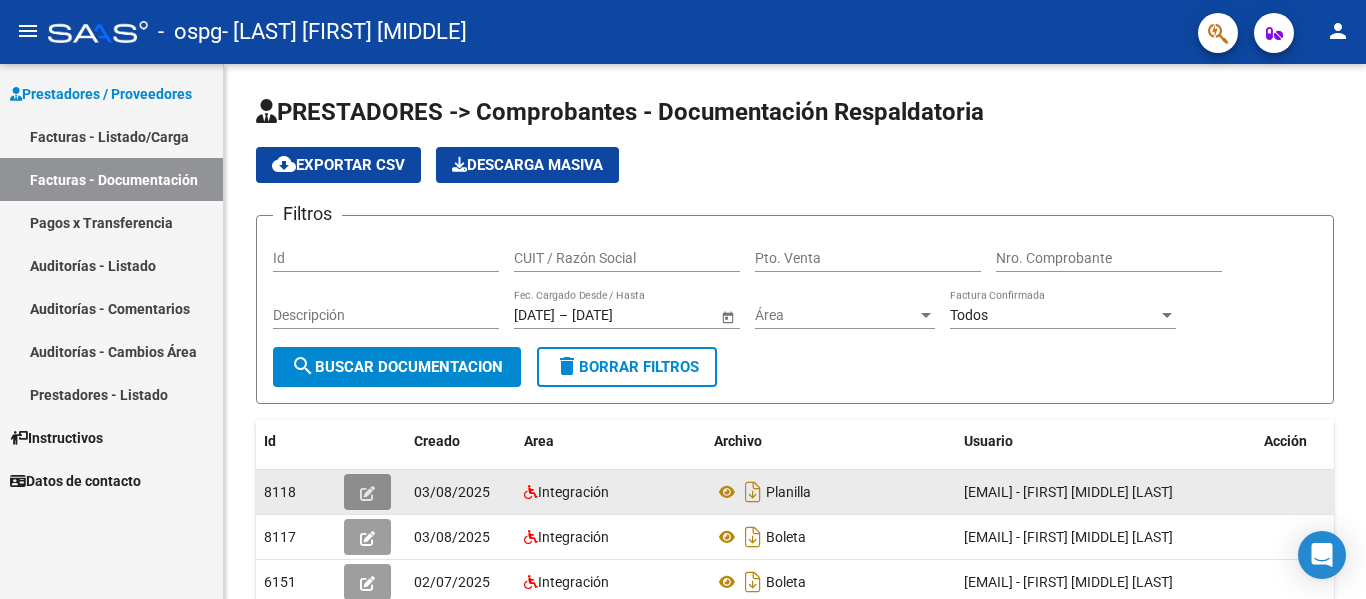 click 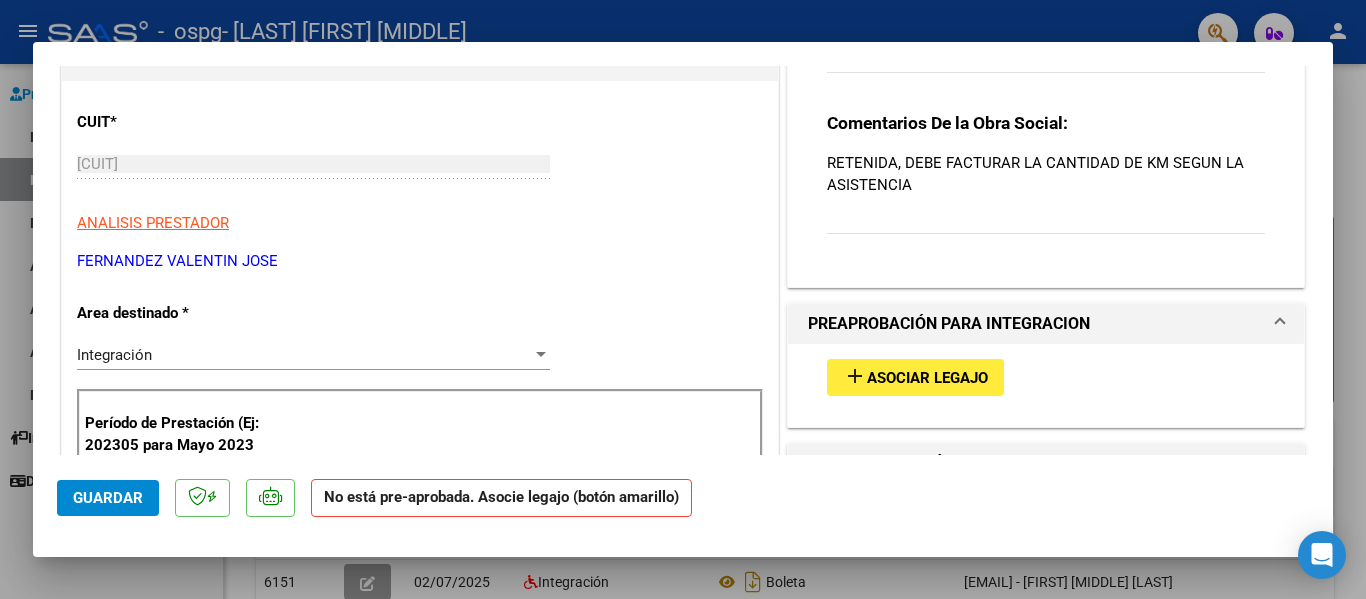 scroll, scrollTop: 240, scrollLeft: 0, axis: vertical 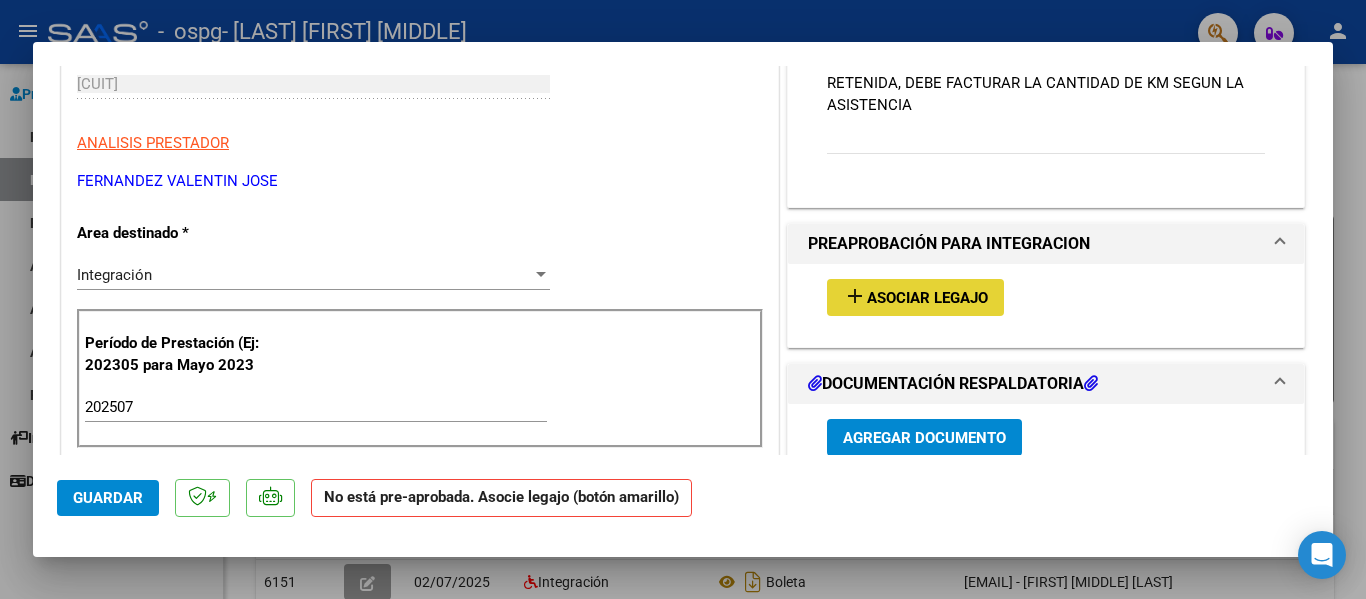 click on "Asociar Legajo" at bounding box center [927, 298] 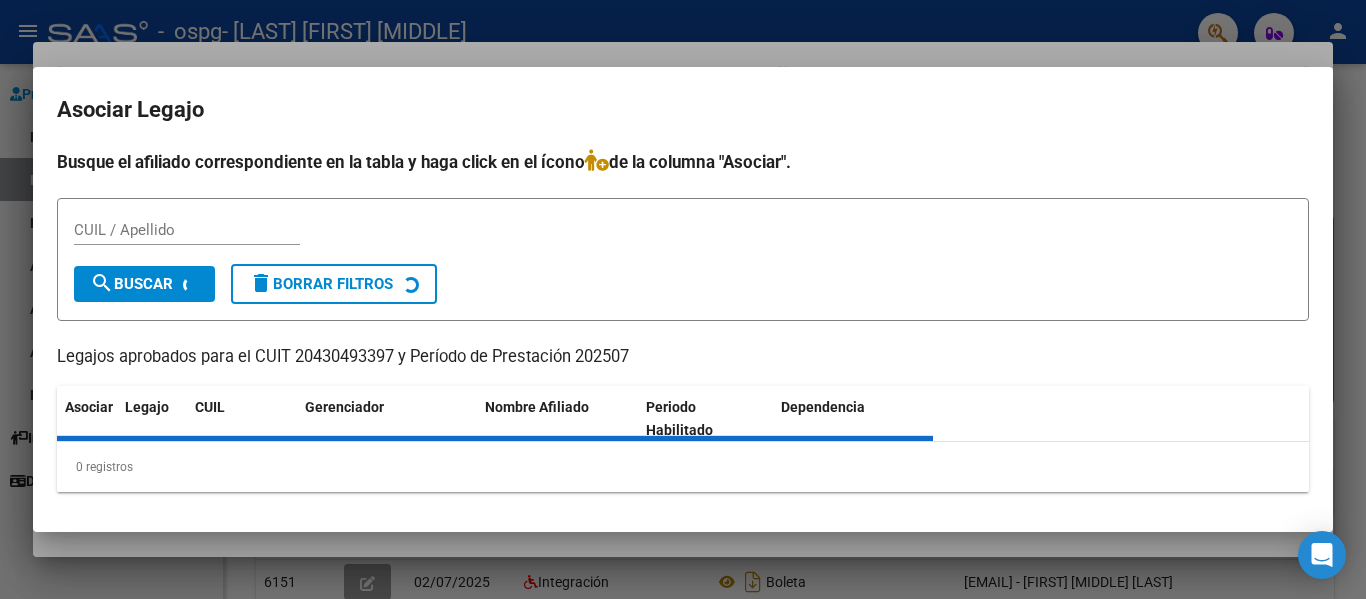 click on "CUIL / Apellido search  Buscar  delete  Borrar Filtros" at bounding box center (683, 259) 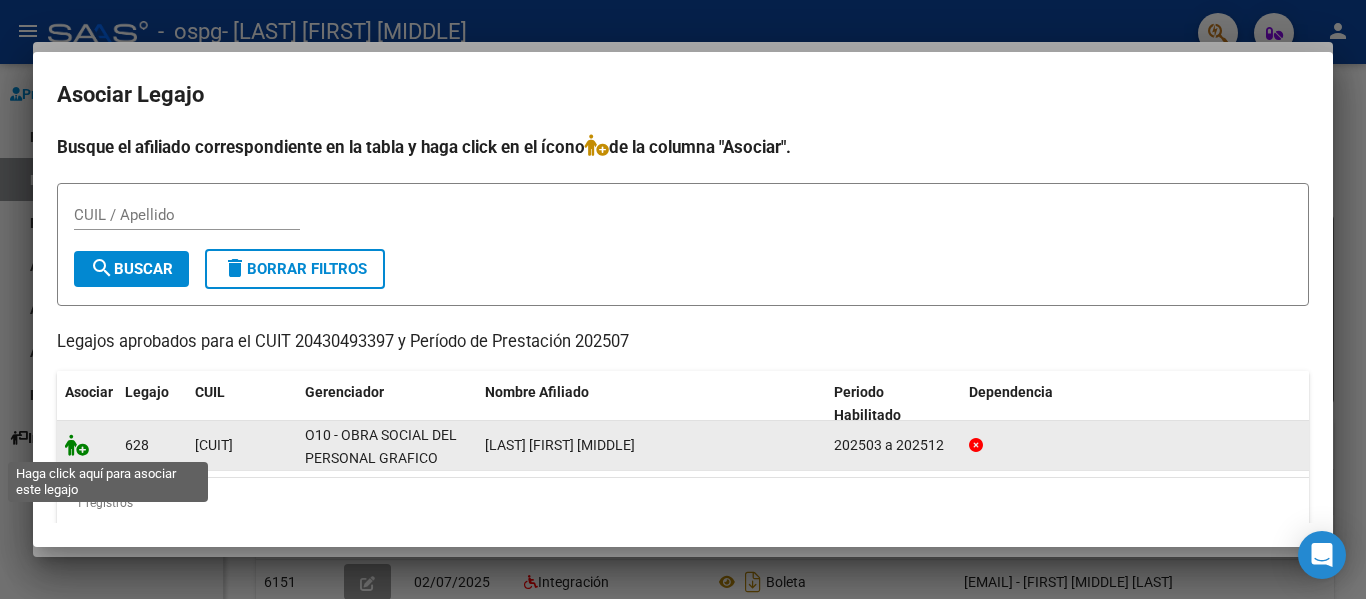 click 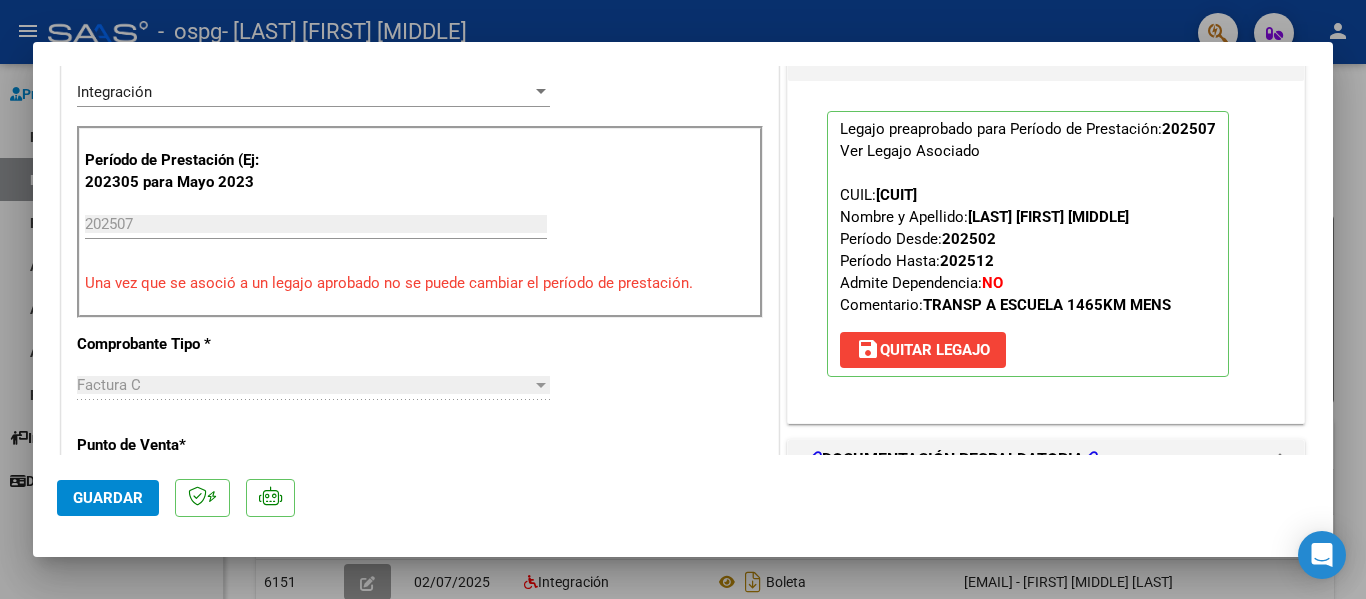 scroll, scrollTop: 480, scrollLeft: 0, axis: vertical 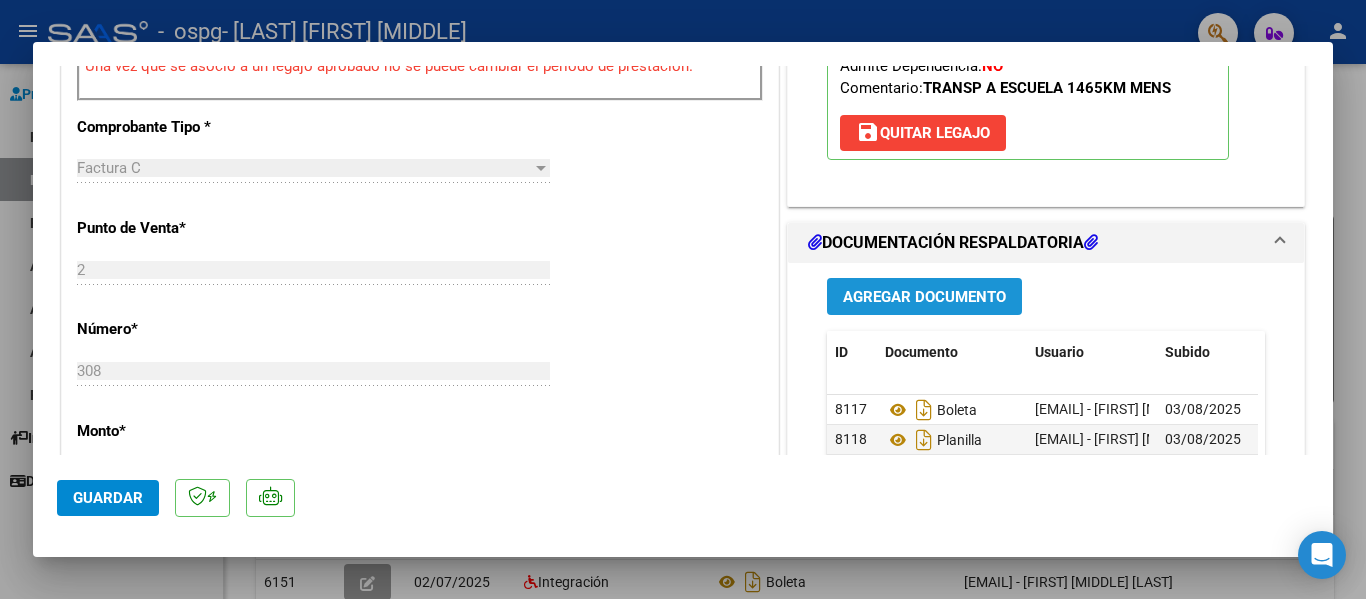 click on "Agregar Documento" at bounding box center (924, 297) 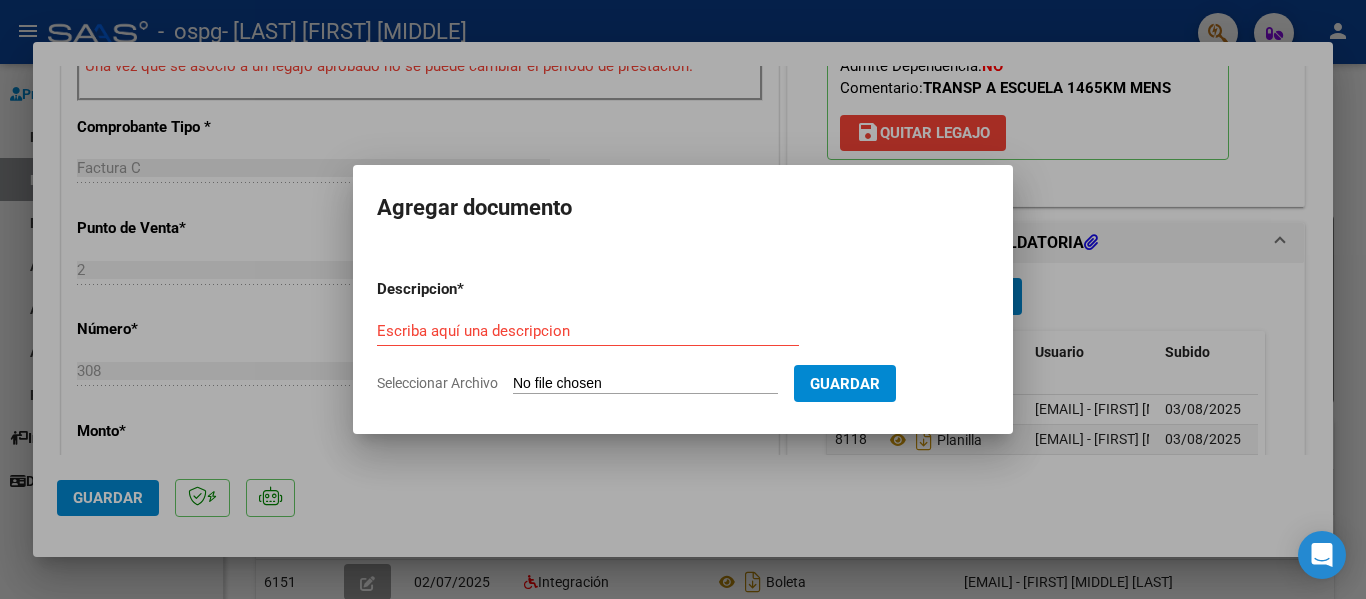 click on "Seleccionar Archivo" at bounding box center [645, 384] 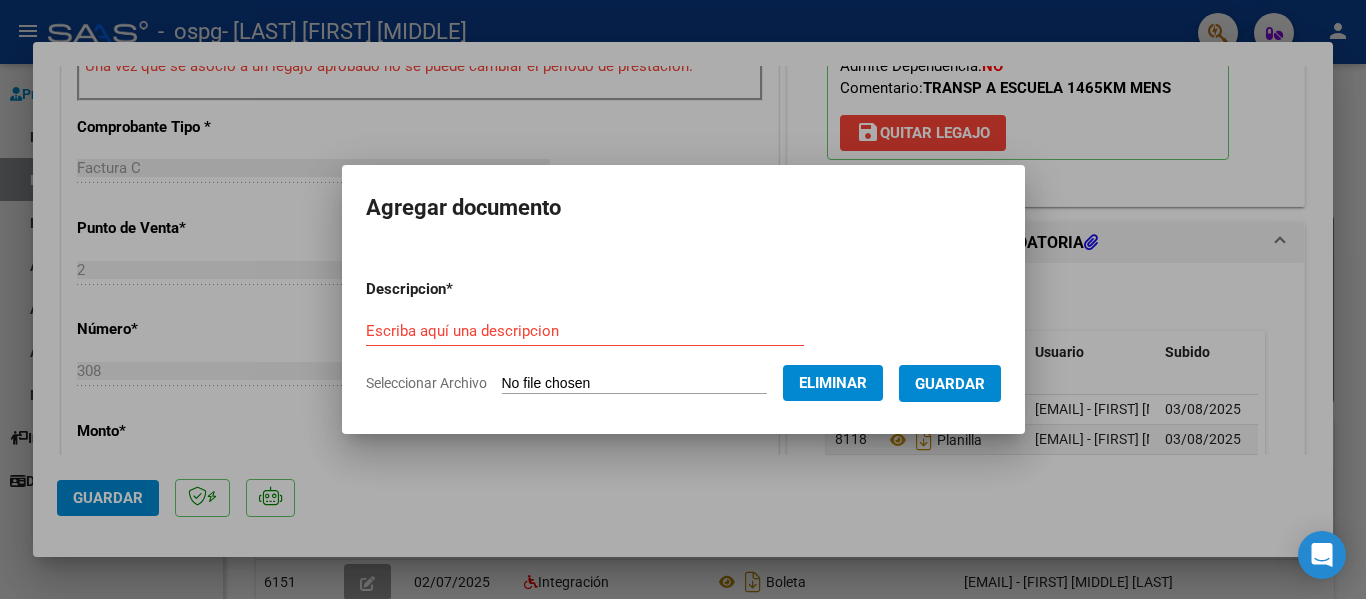 click on "Eliminar" 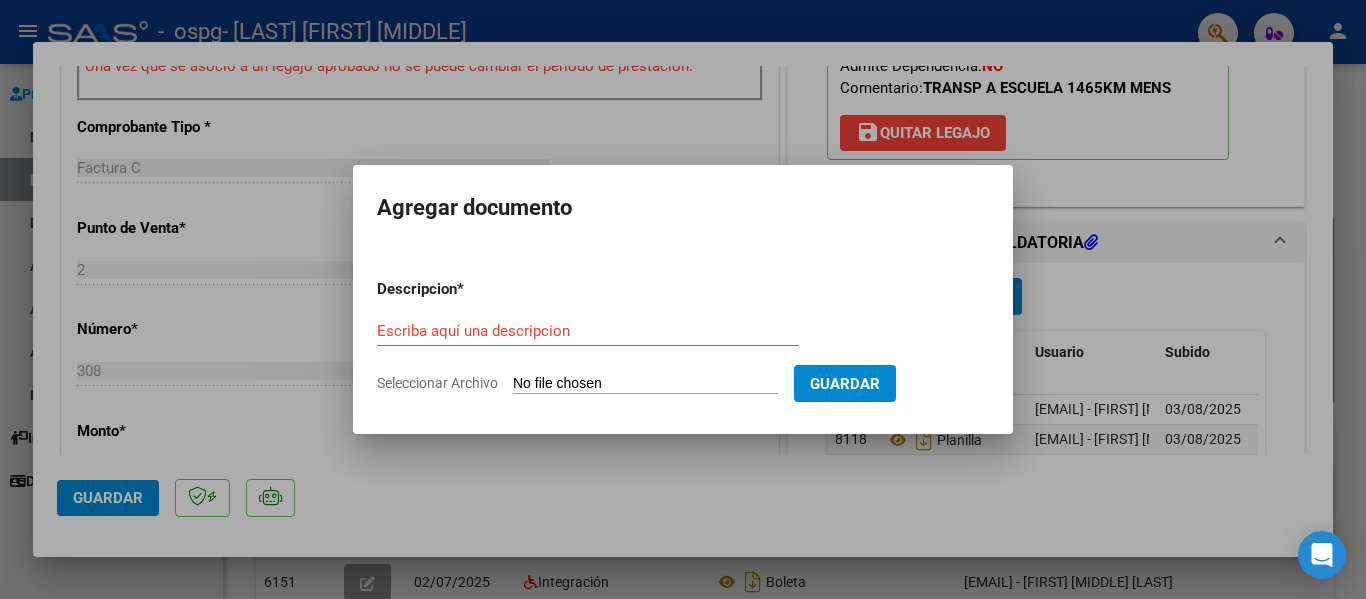 click on "Seleccionar Archivo" at bounding box center [645, 384] 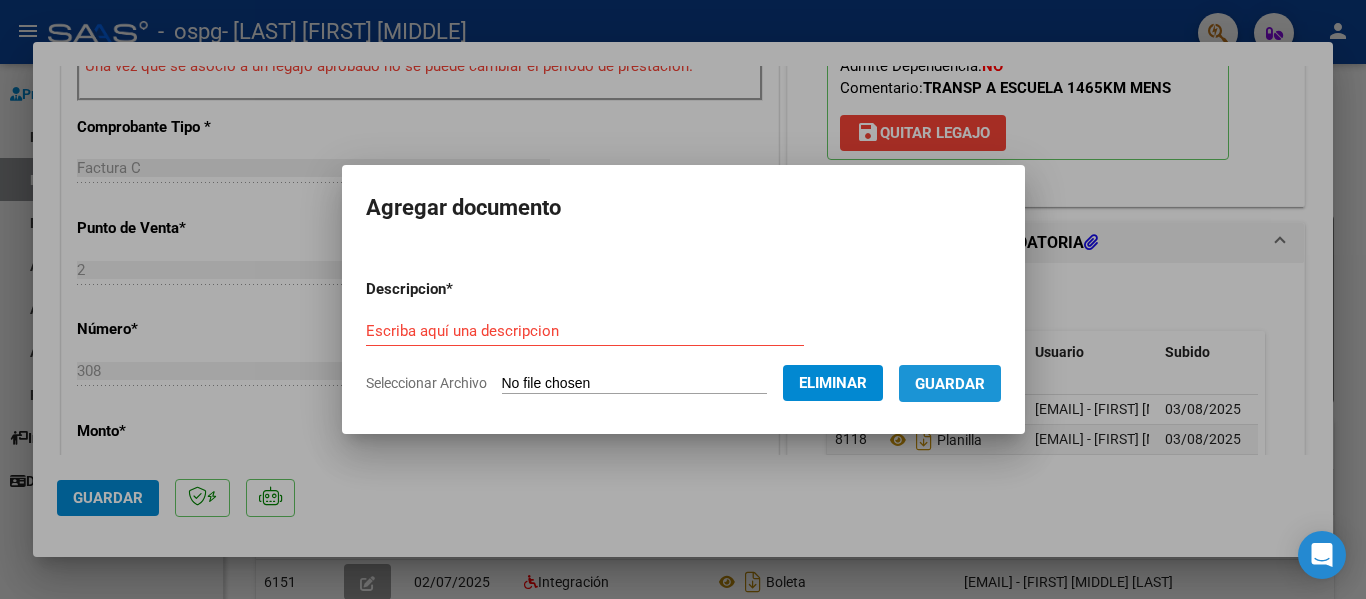 click on "Guardar" at bounding box center [950, 384] 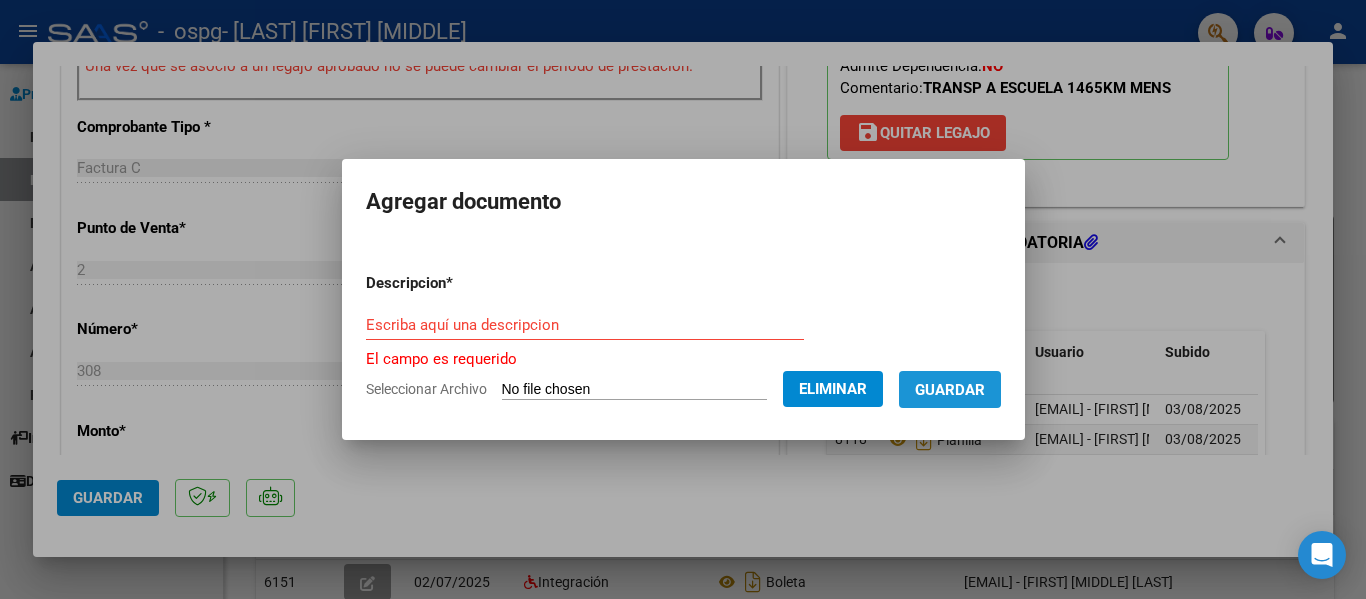 click on "Guardar" at bounding box center (950, 390) 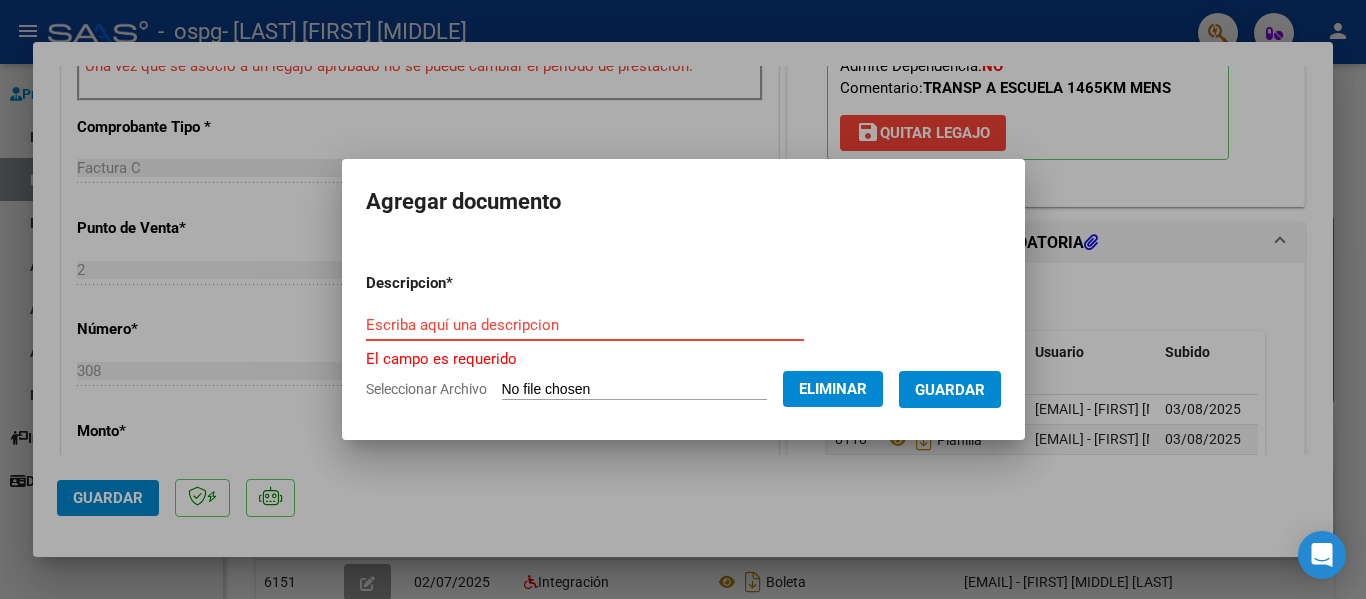 click on "Escriba aquí una descripcion" at bounding box center (585, 325) 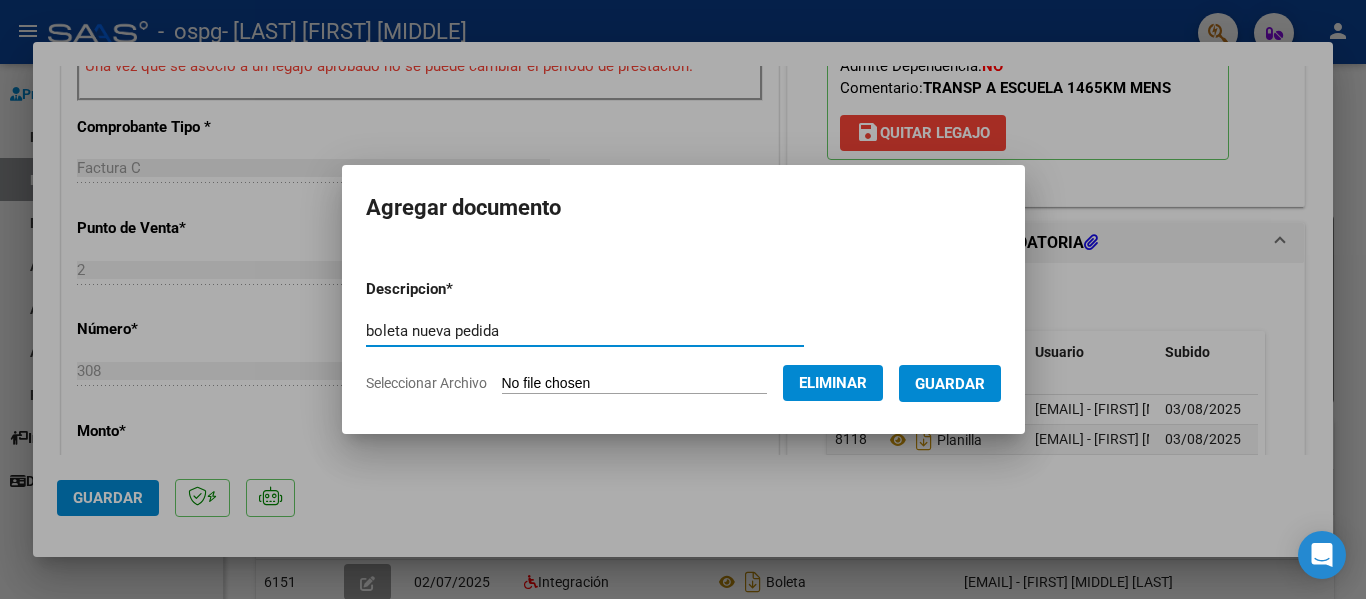 type on "boleta nueva pedida" 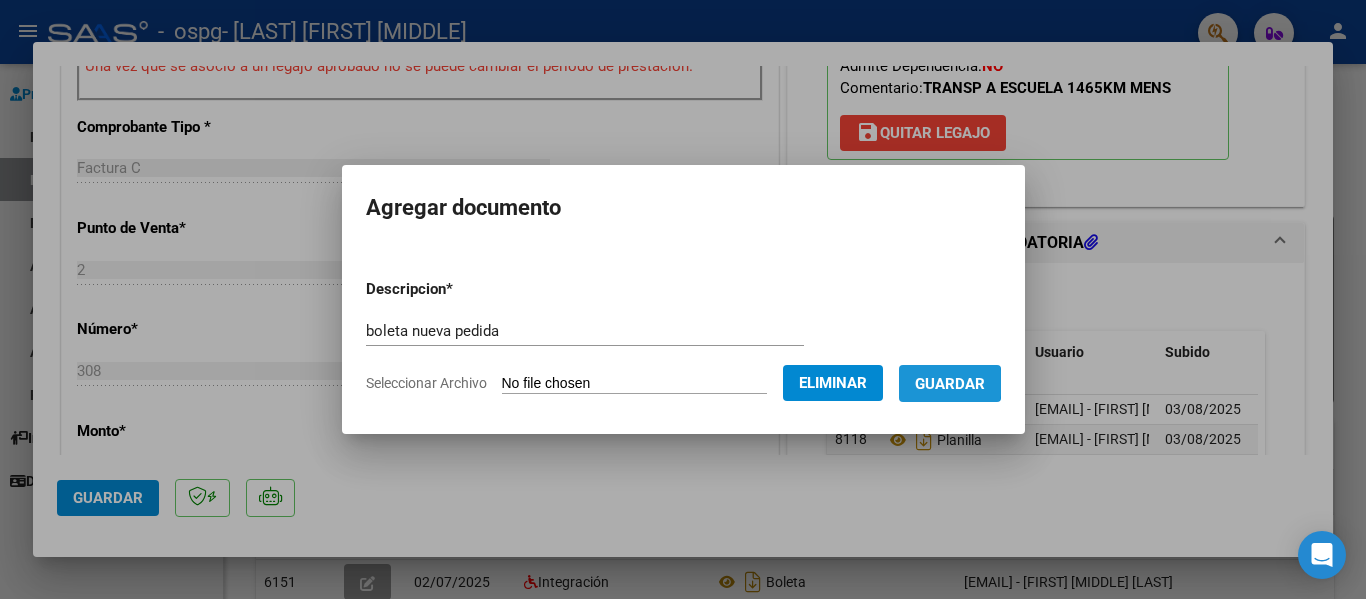 click on "Guardar" at bounding box center [950, 384] 